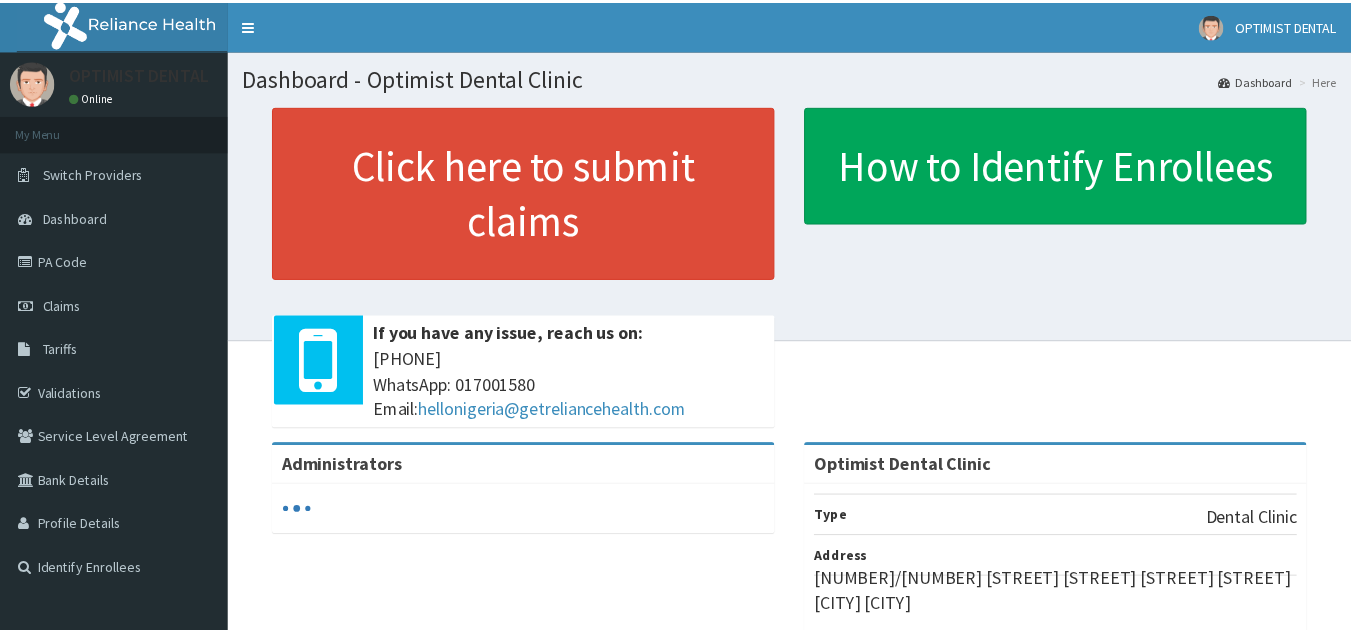 scroll, scrollTop: 0, scrollLeft: 0, axis: both 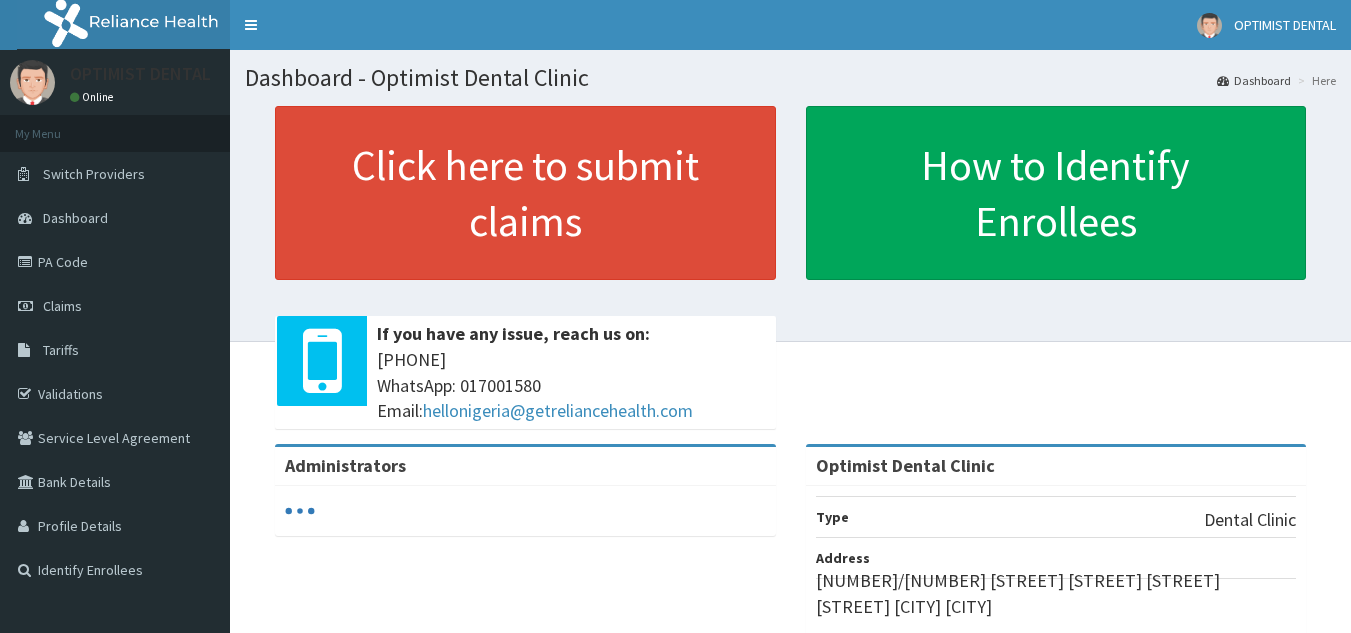 click on "PA Code" at bounding box center (115, 262) 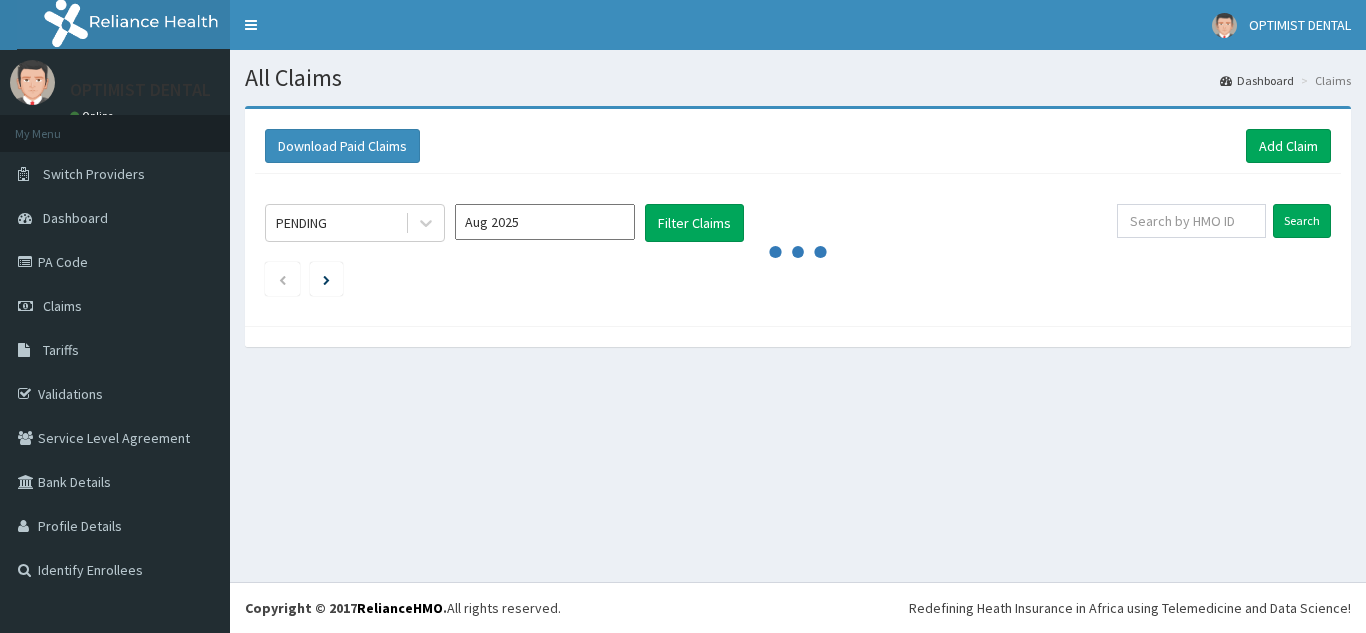 scroll, scrollTop: 0, scrollLeft: 0, axis: both 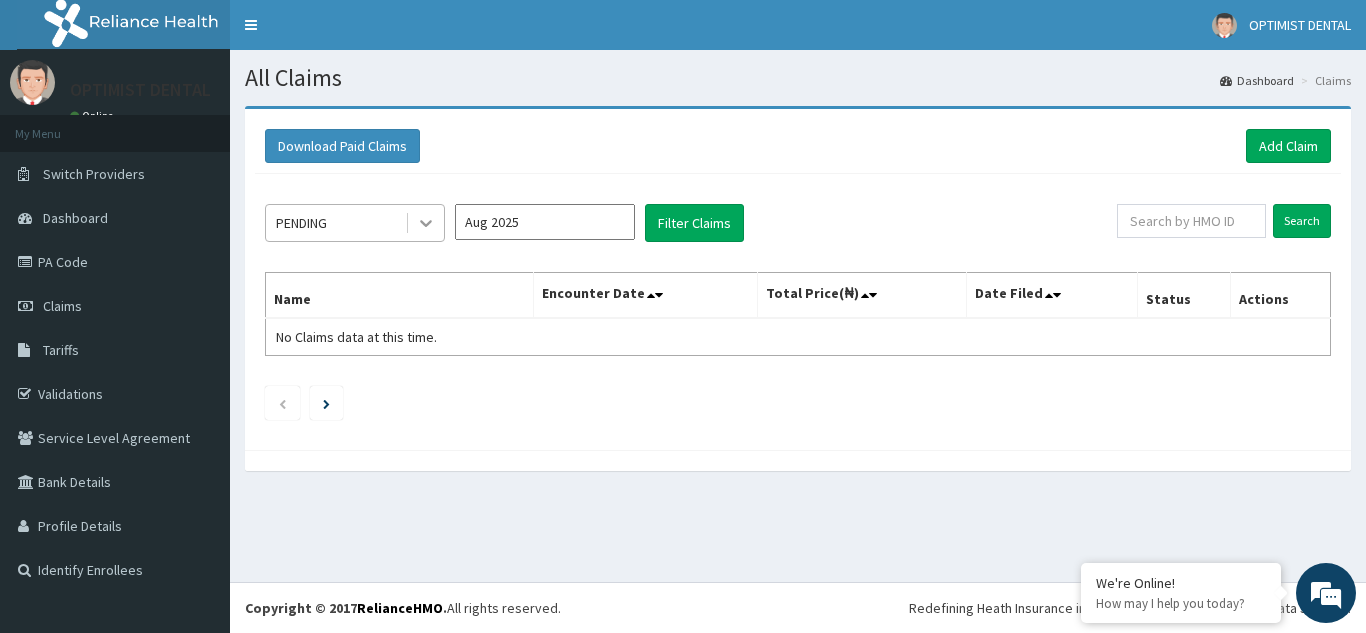 click 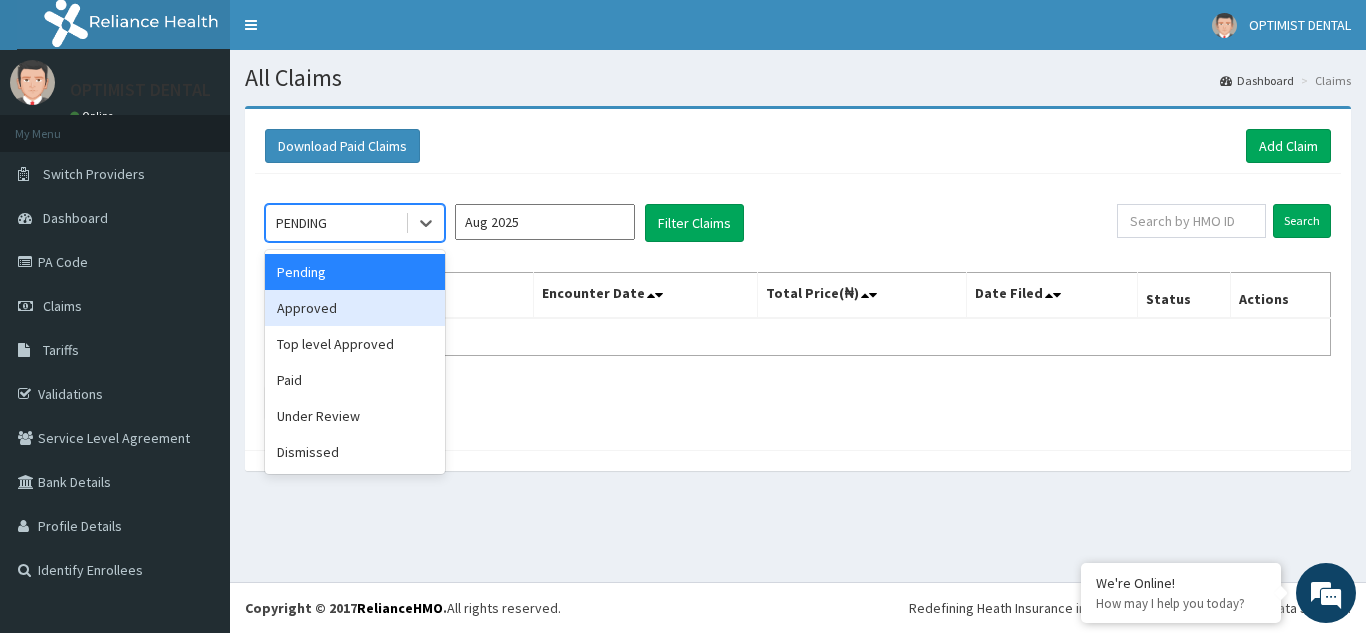 click on "Approved" at bounding box center (355, 308) 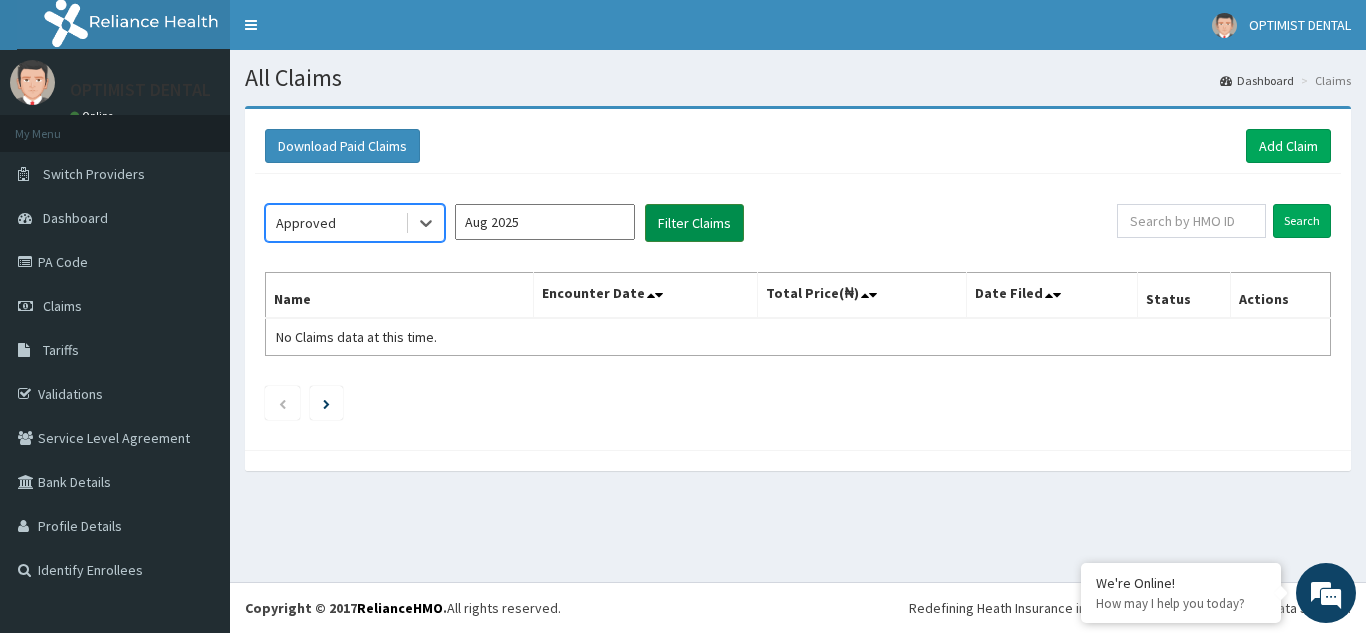 click on "Filter Claims" at bounding box center [694, 223] 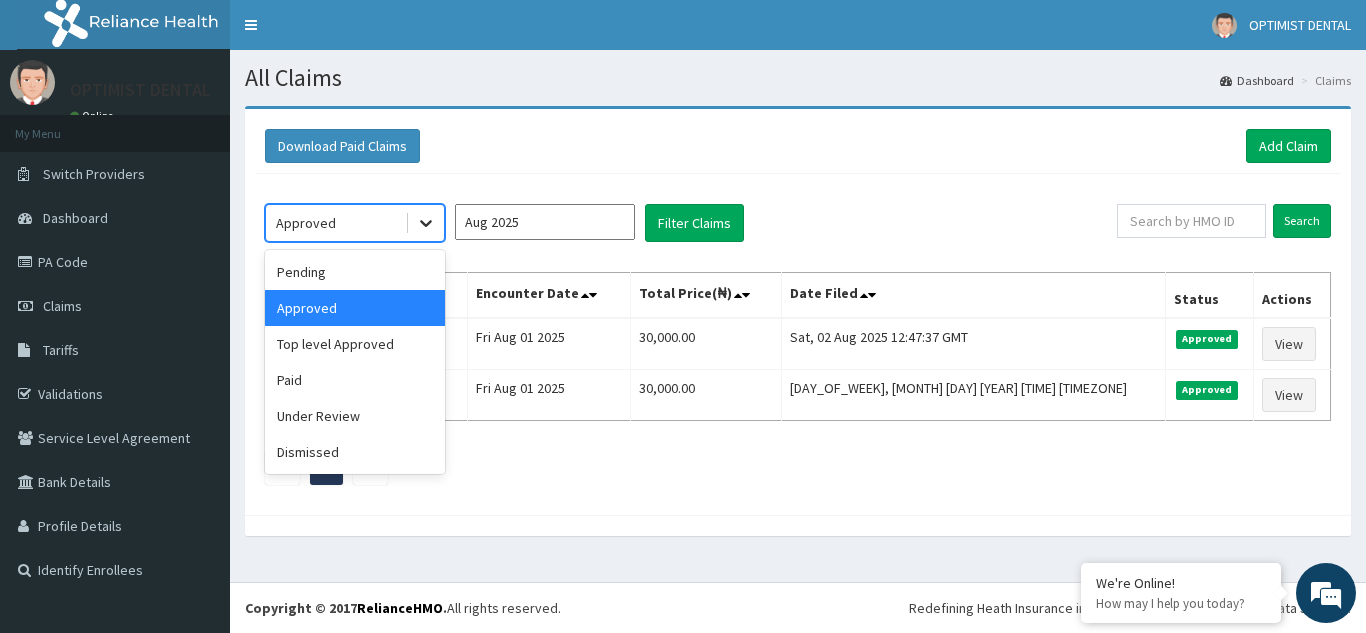 click 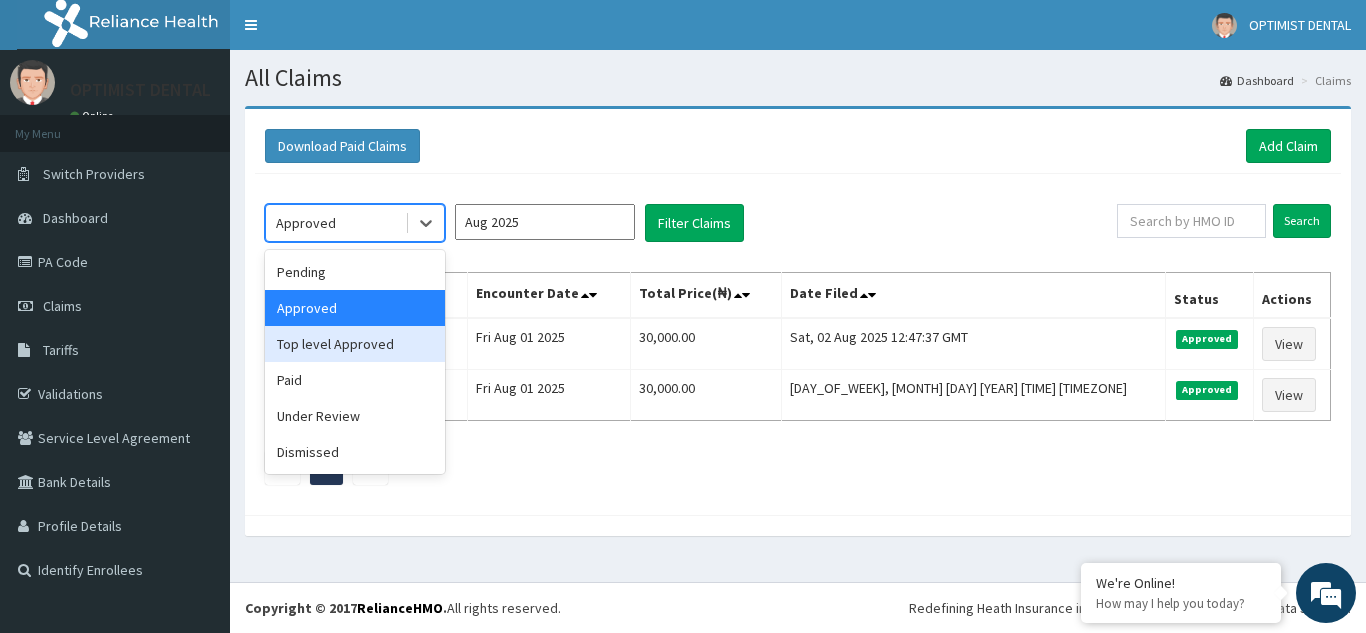 click on "Top level Approved" at bounding box center [355, 344] 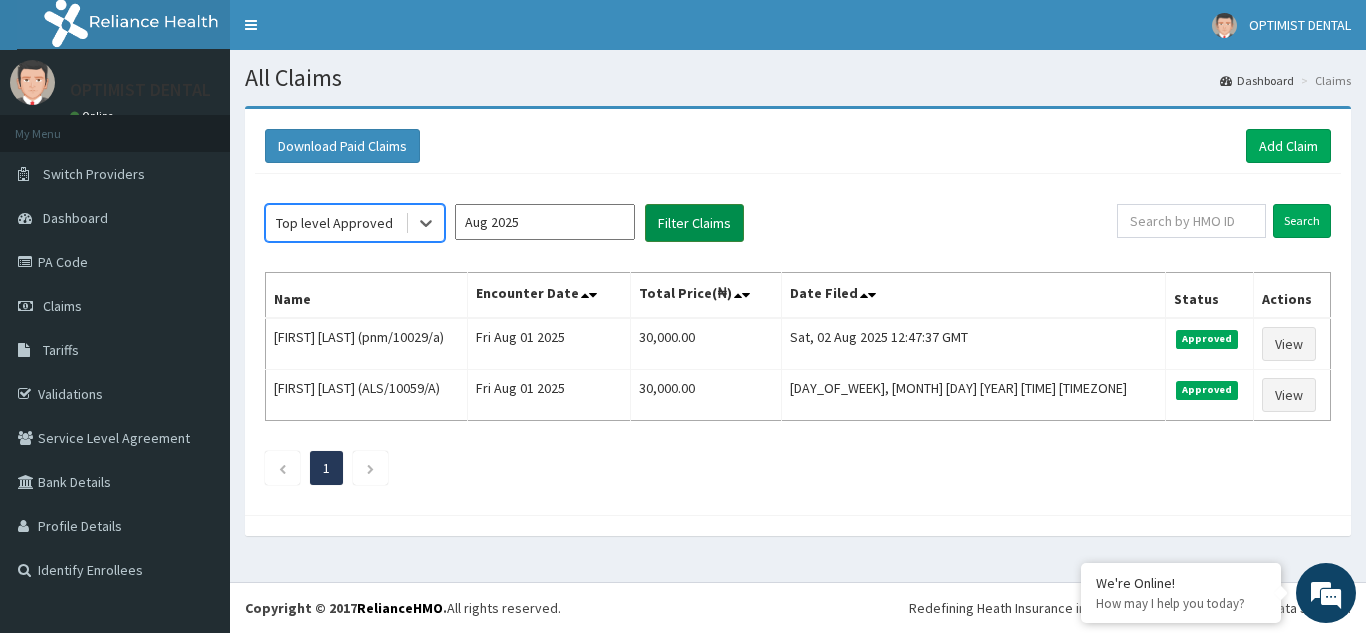 click on "Filter Claims" at bounding box center (694, 223) 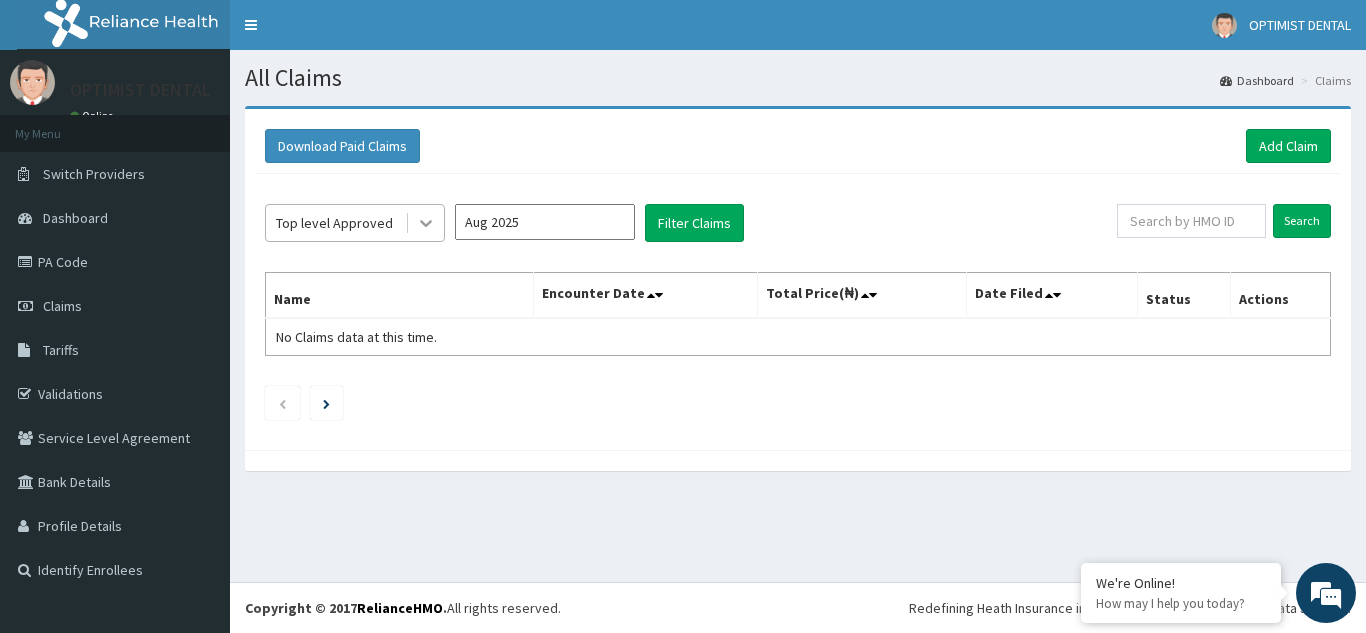 click 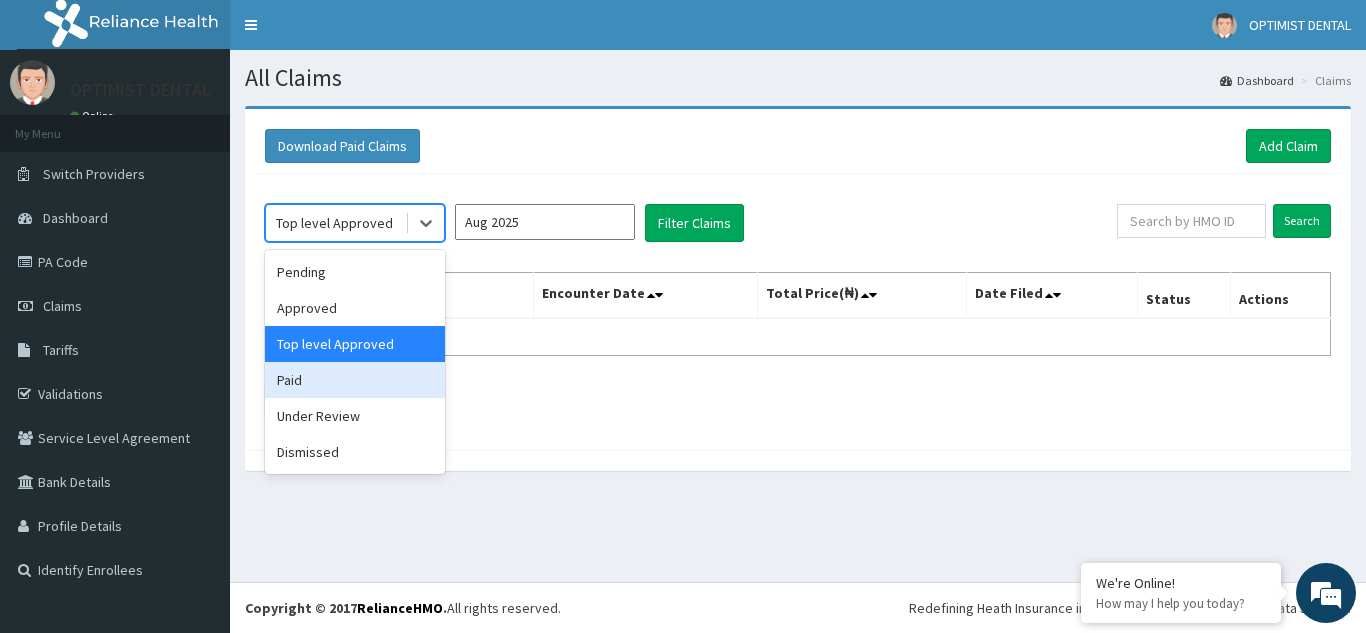 click on "Paid" at bounding box center (355, 380) 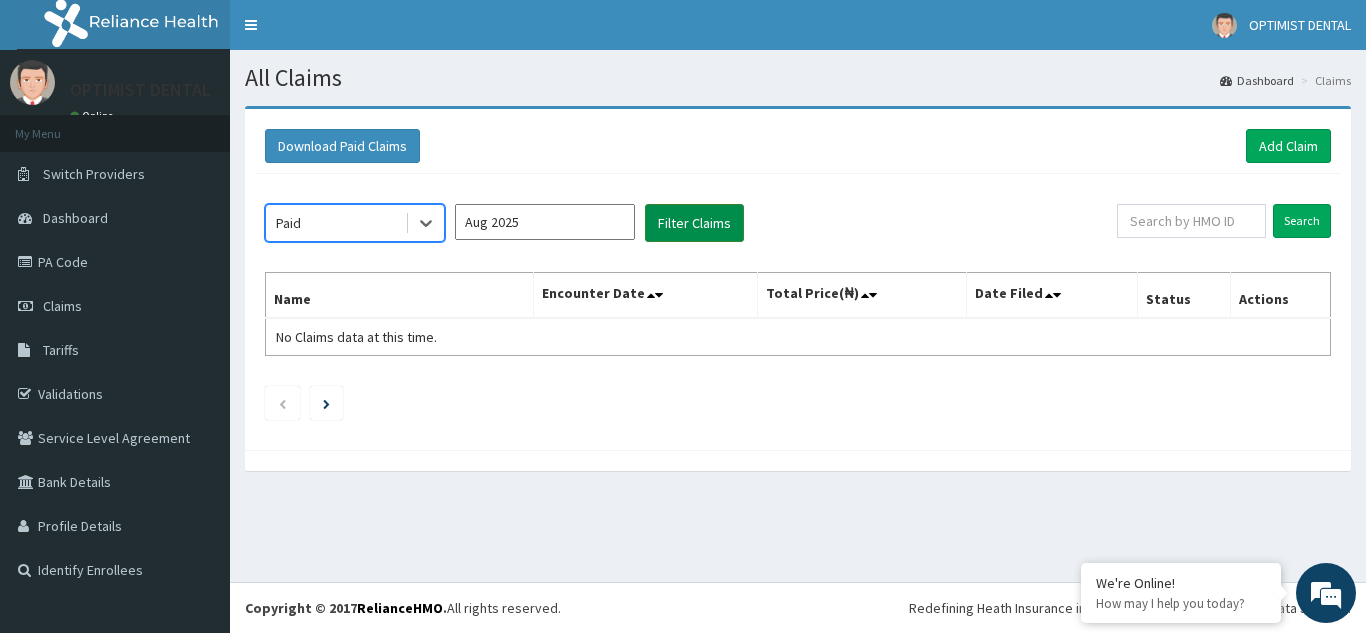 click on "Filter Claims" at bounding box center (694, 223) 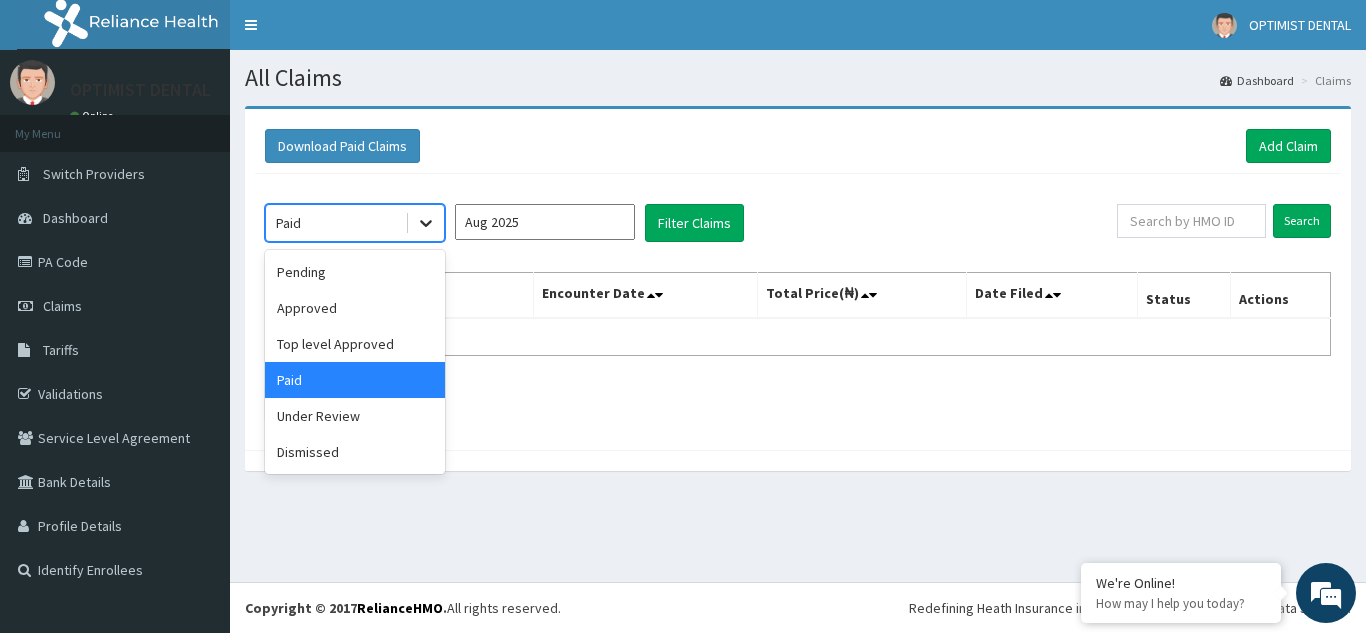 click 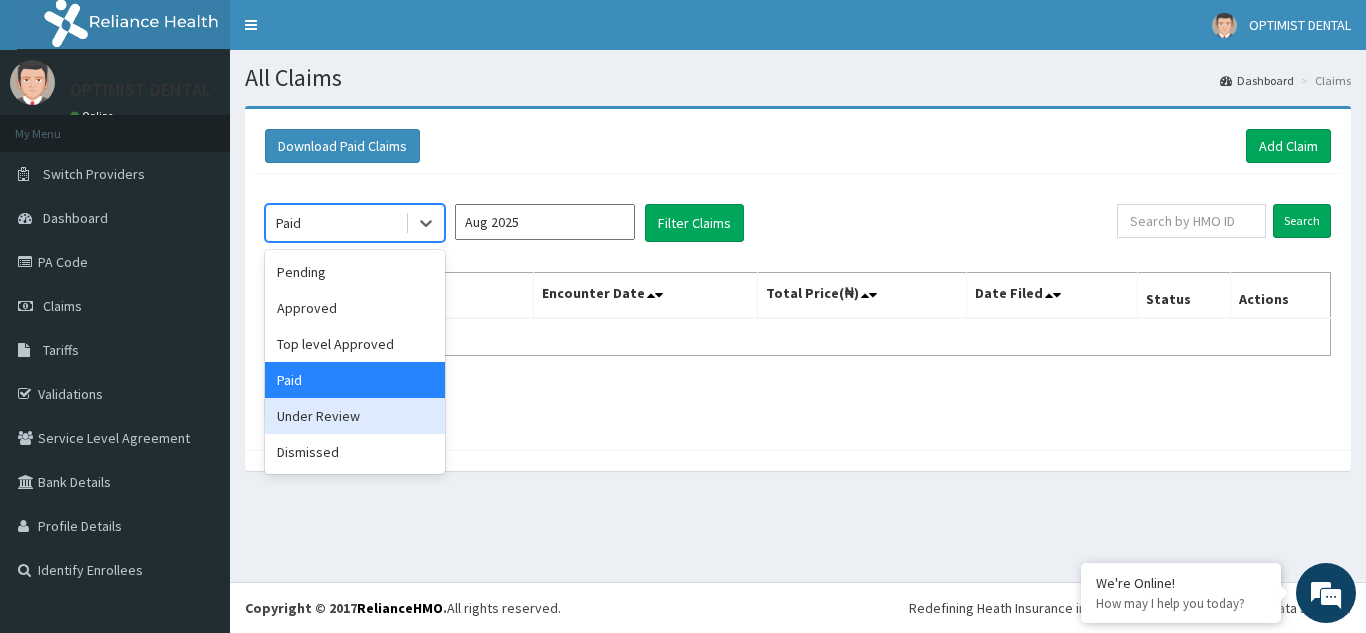 click on "Under Review" at bounding box center [355, 416] 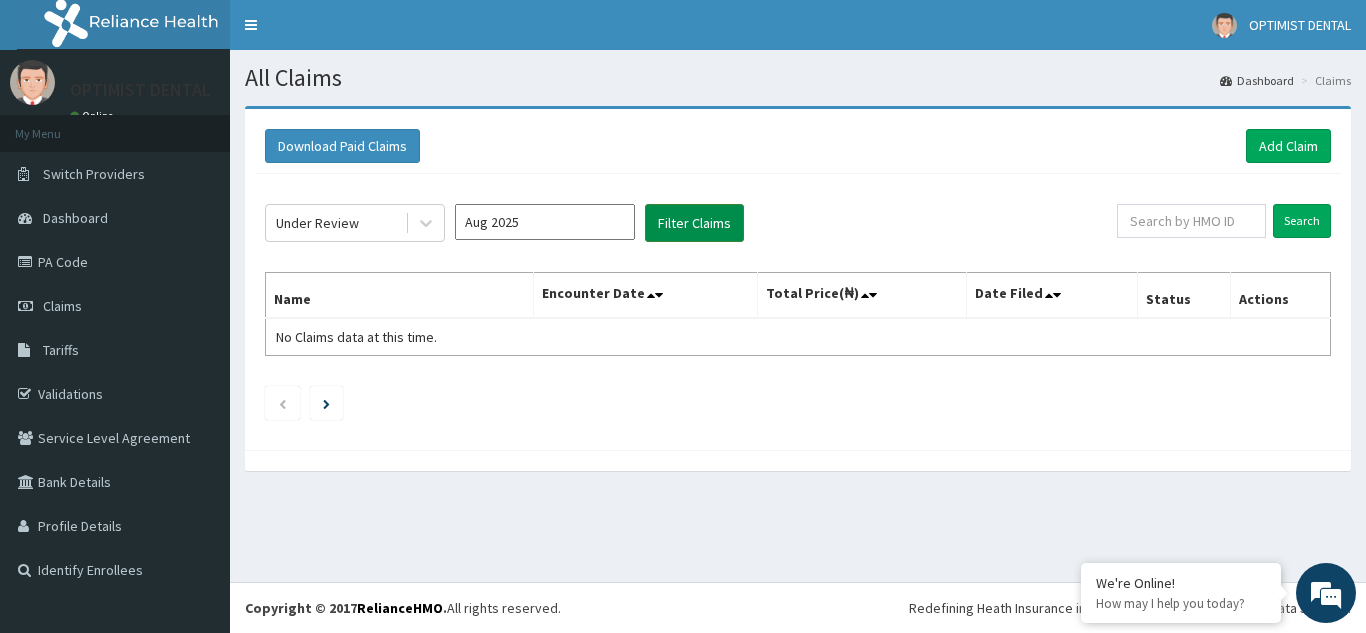 click on "Filter Claims" at bounding box center [694, 223] 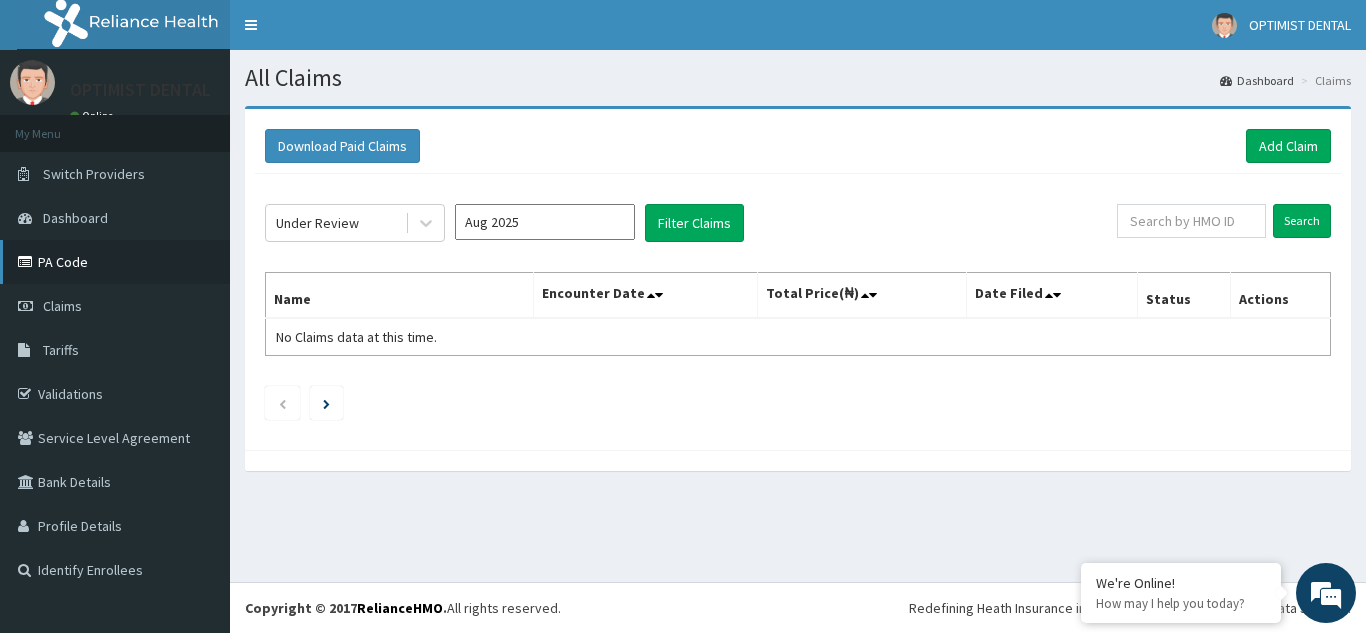 click on "PA Code" at bounding box center (115, 262) 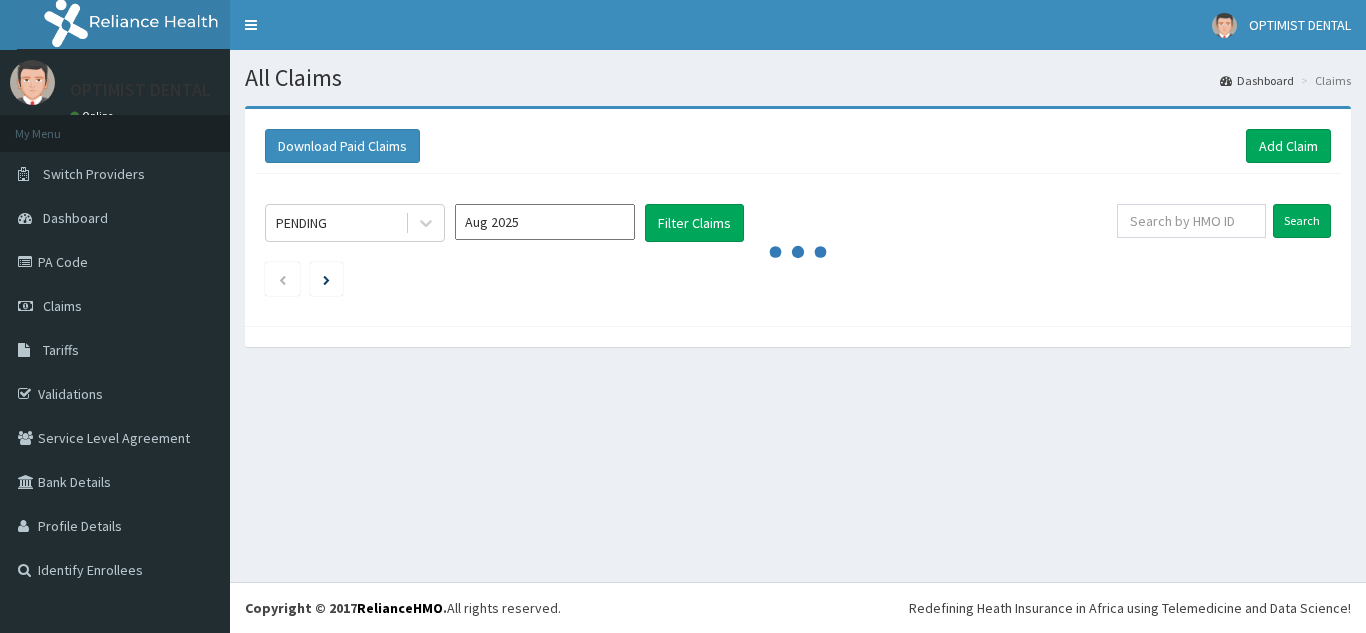 scroll, scrollTop: 0, scrollLeft: 0, axis: both 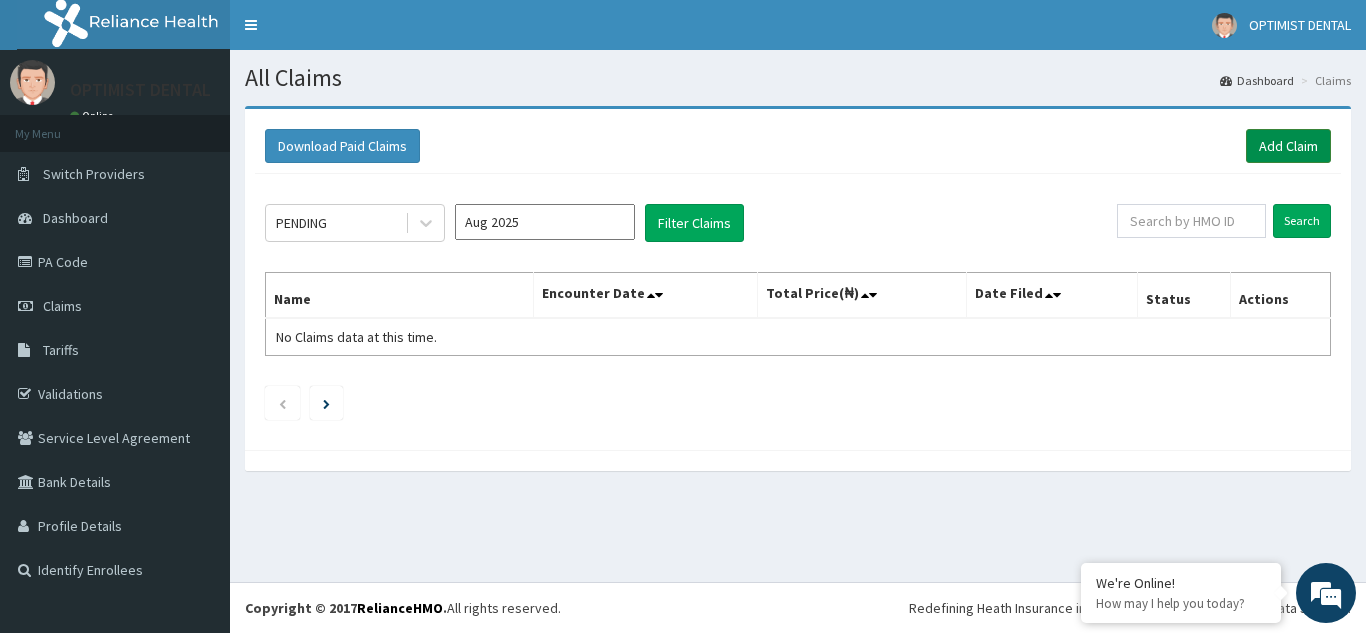 click on "Add Claim" at bounding box center (1288, 146) 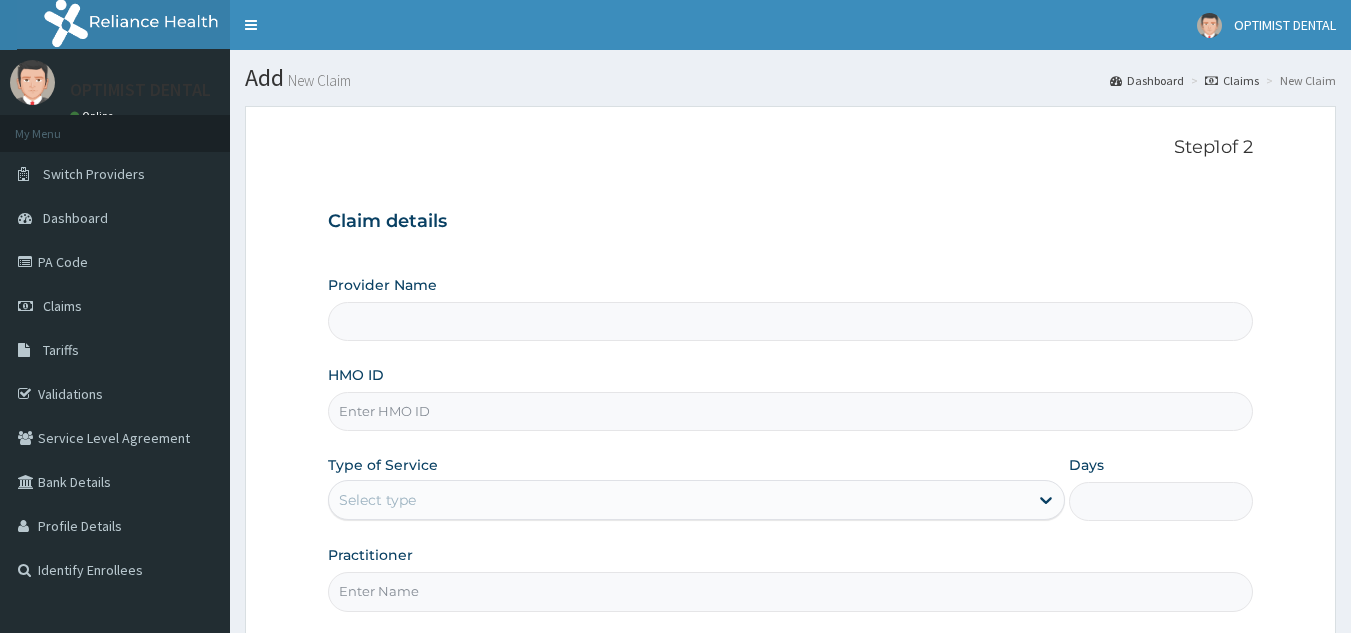 scroll, scrollTop: 0, scrollLeft: 0, axis: both 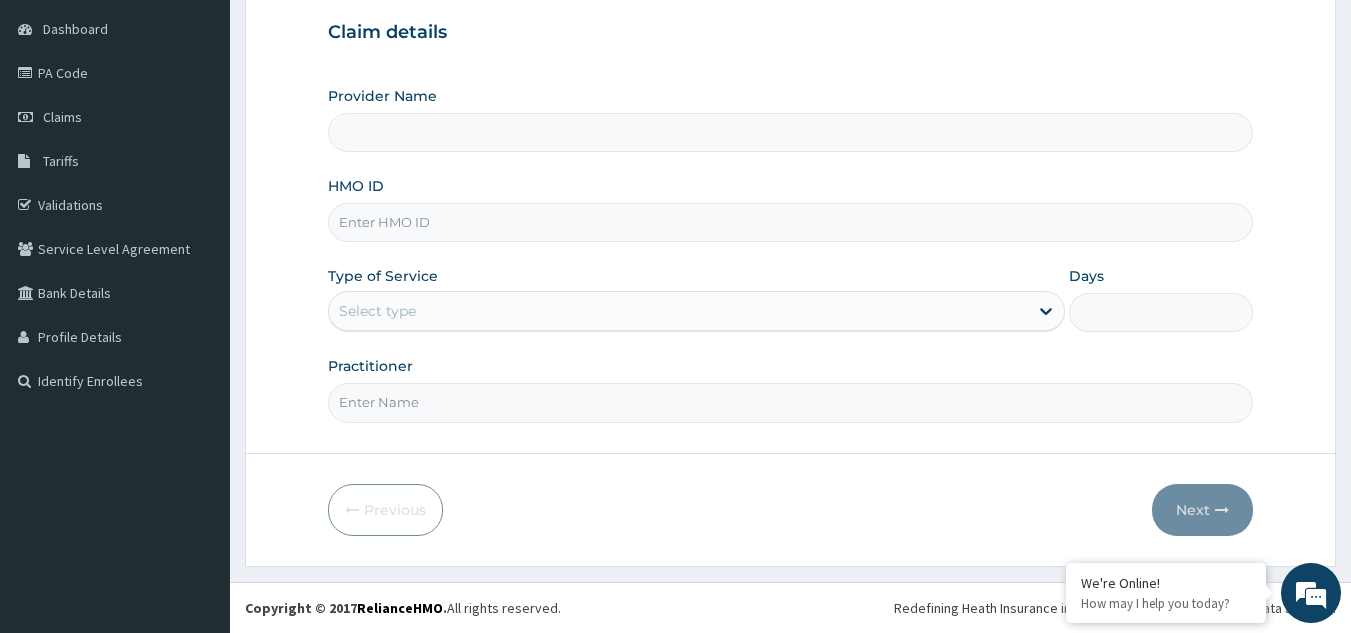 type on "Optimist Dental Clinic" 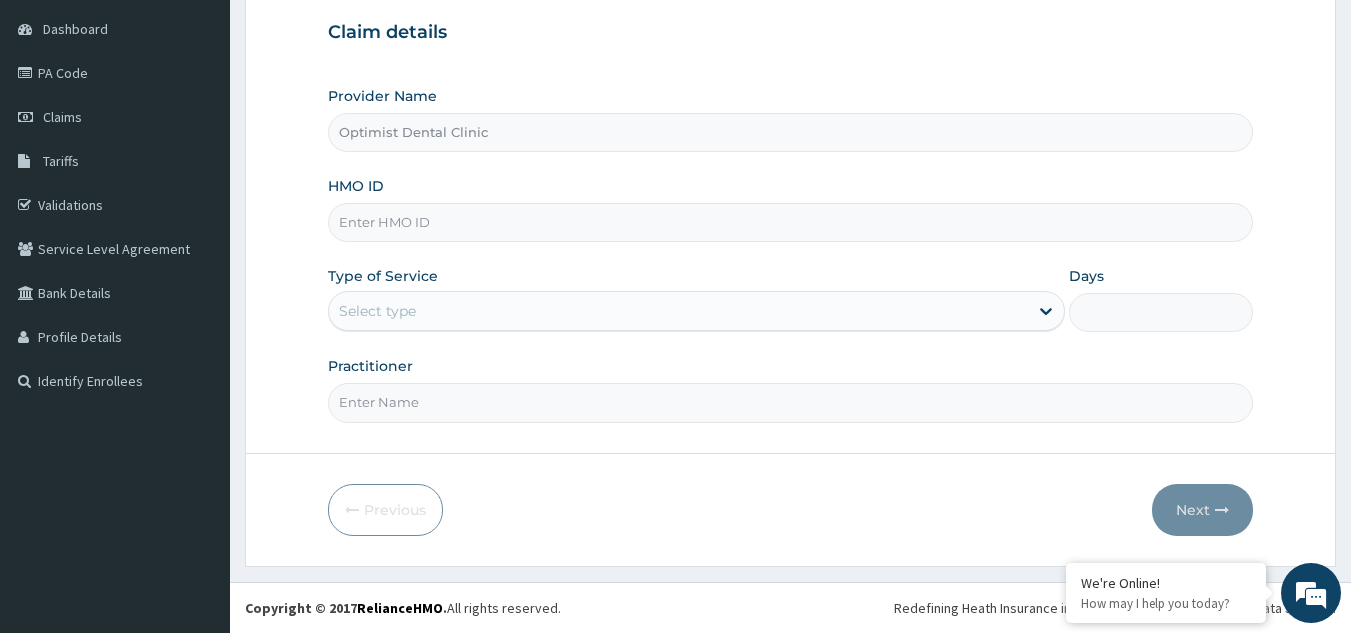click on "HMO ID" at bounding box center (791, 222) 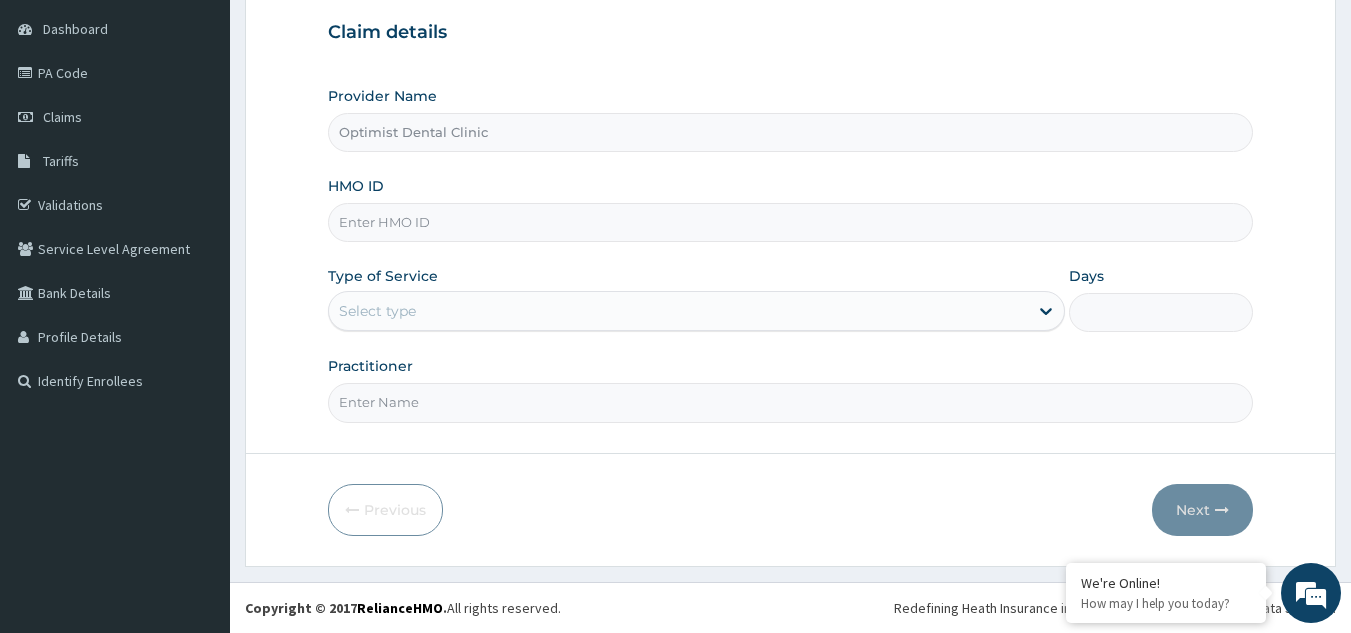 paste on "KAY/10066/C" 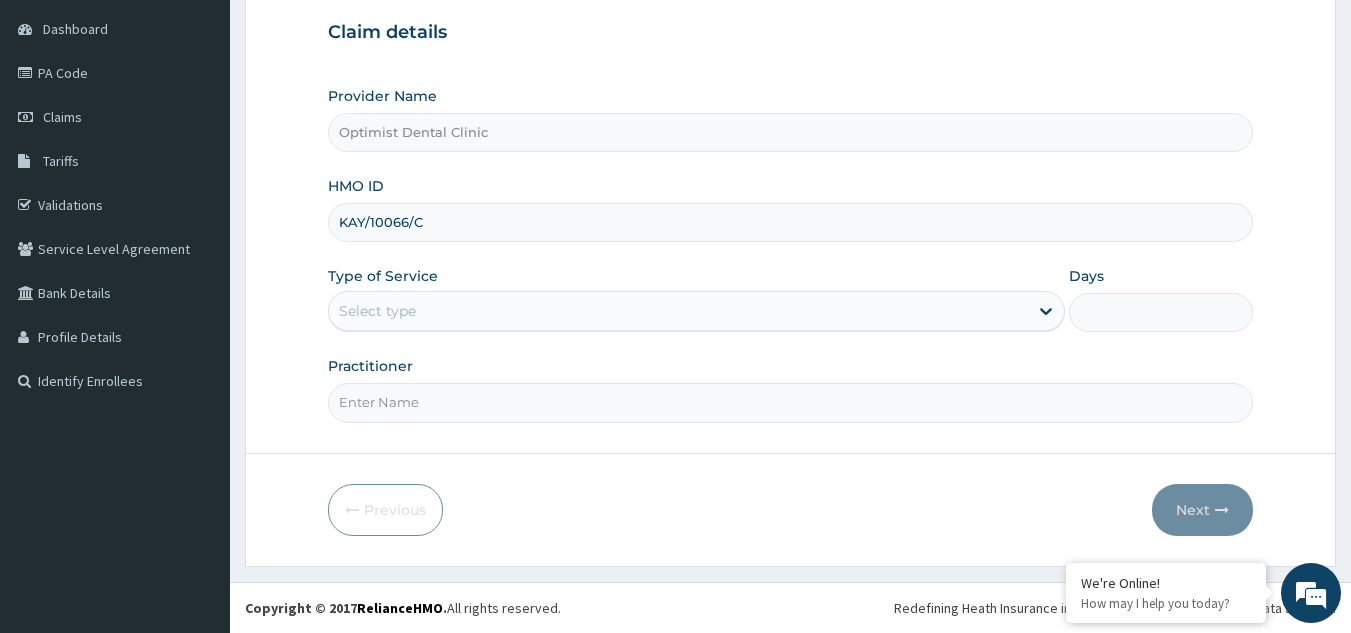 type on "KAY/10066/C" 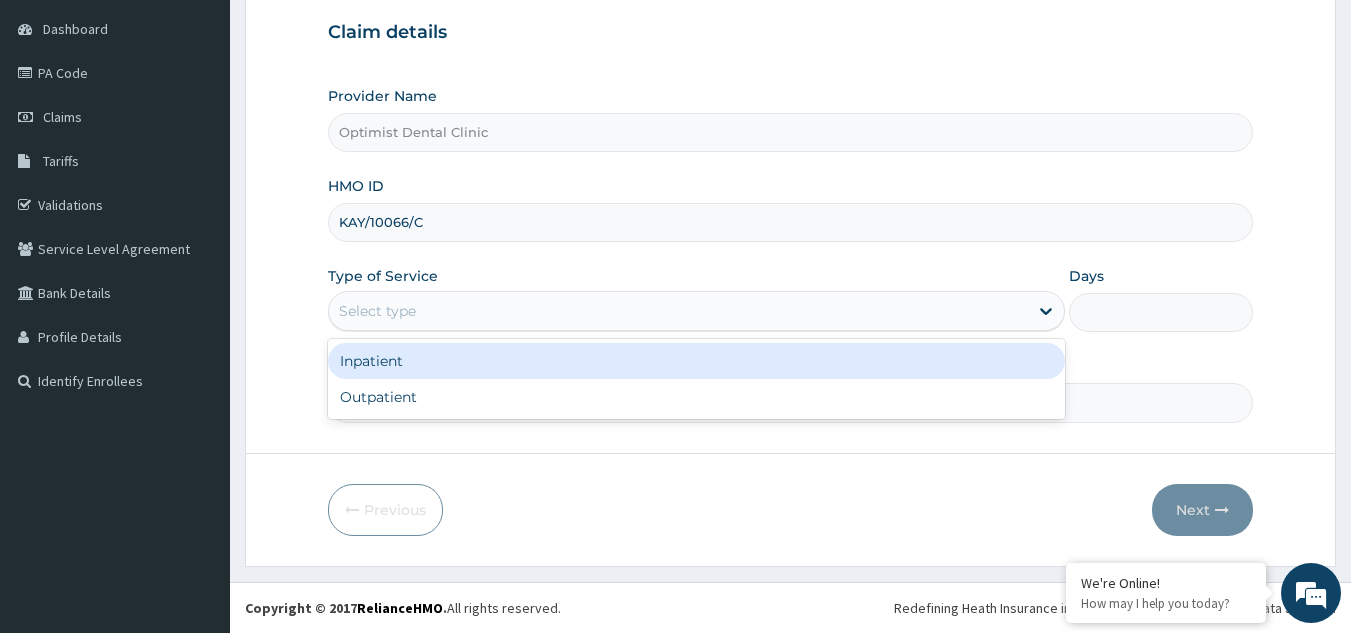 click on "Select type" at bounding box center (678, 311) 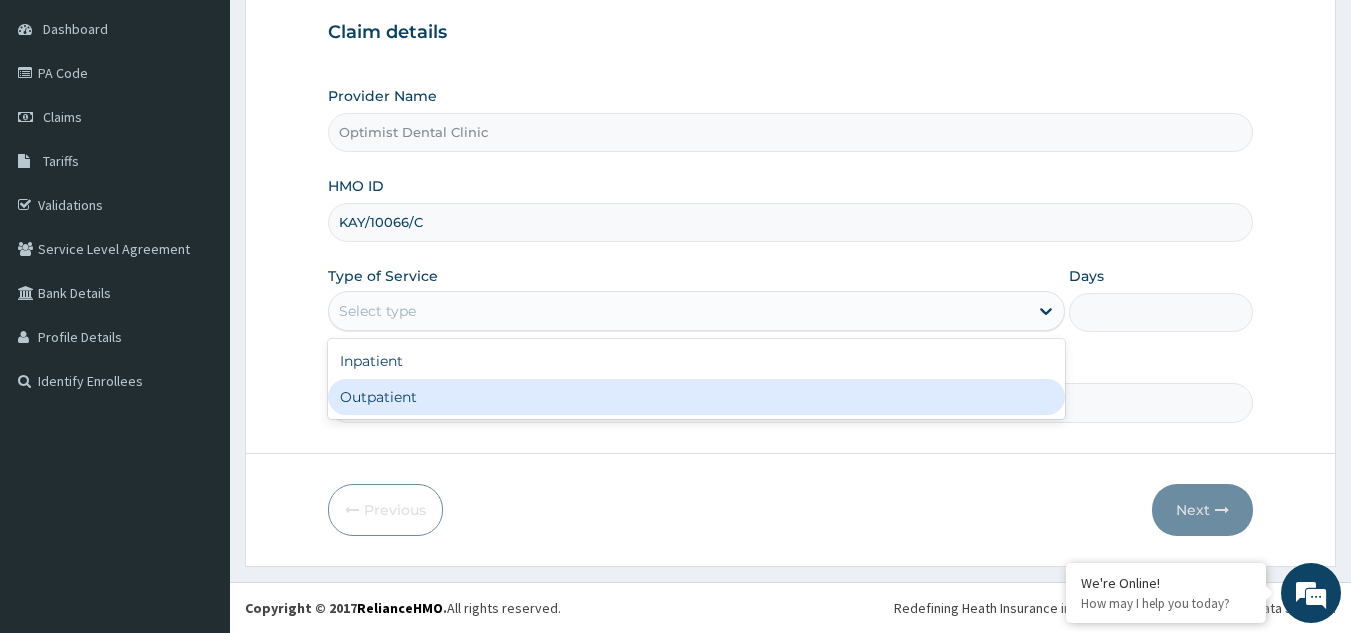 click on "Outpatient" at bounding box center [696, 397] 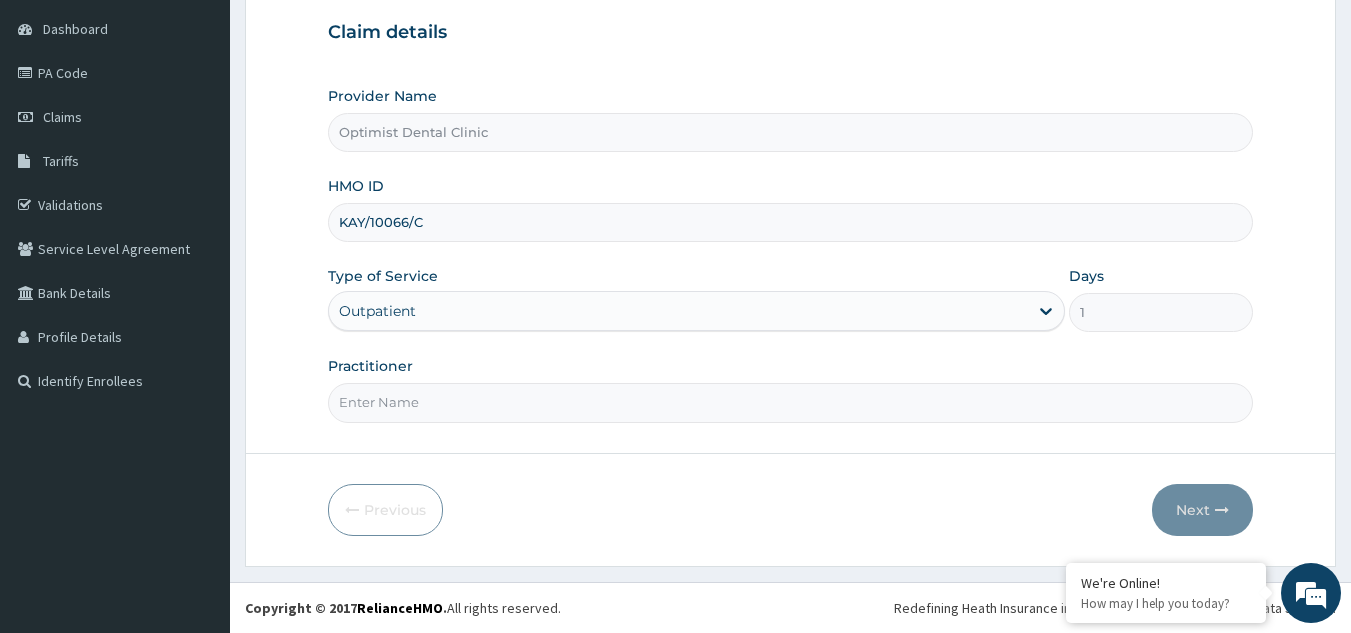 click on "Practitioner" at bounding box center (791, 402) 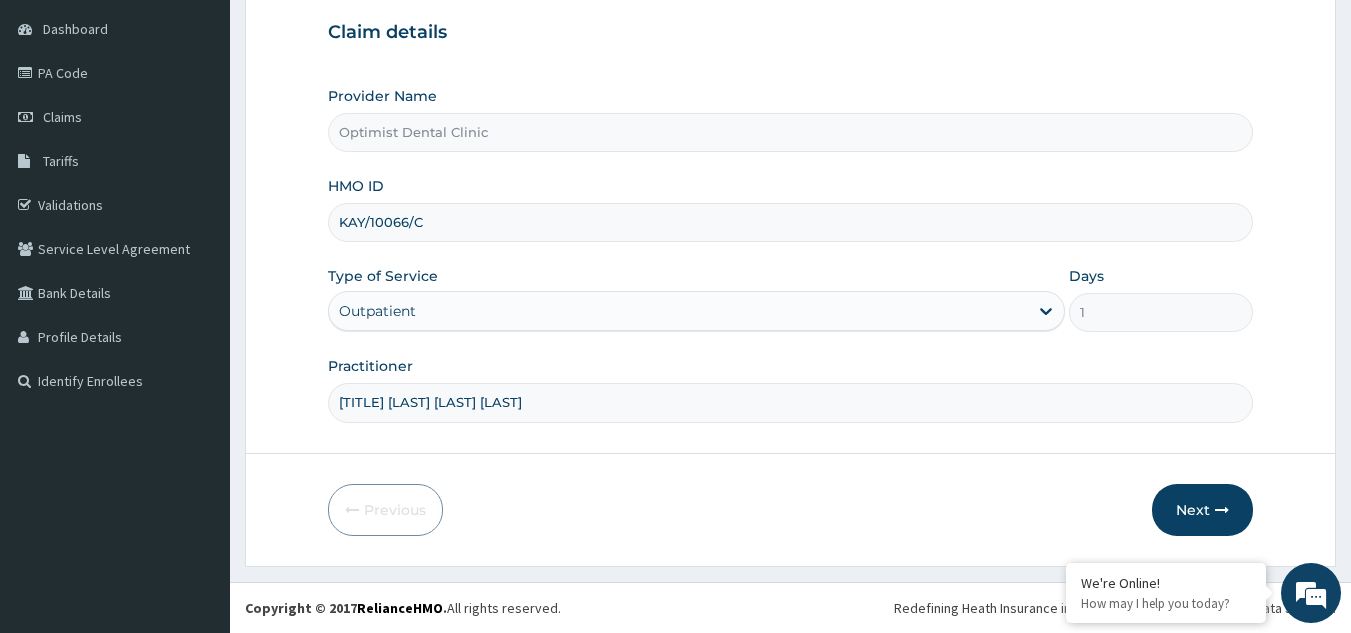 scroll, scrollTop: 0, scrollLeft: 0, axis: both 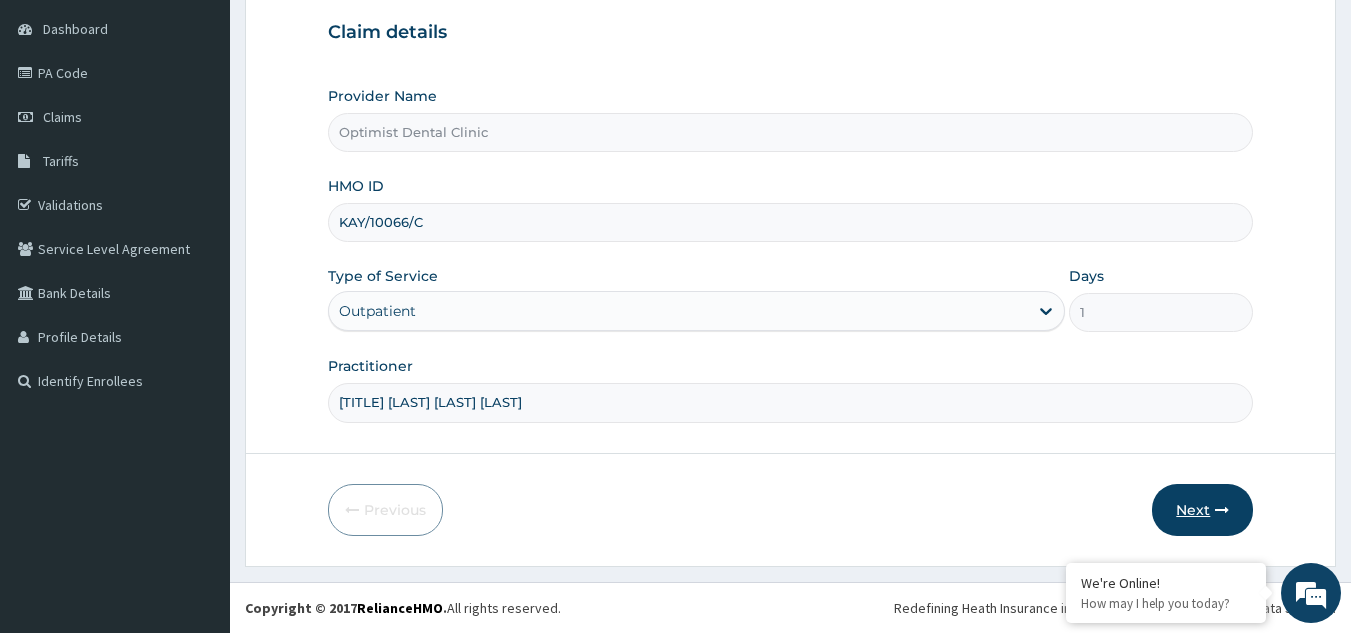 type on "DR OBI FRANKLIN" 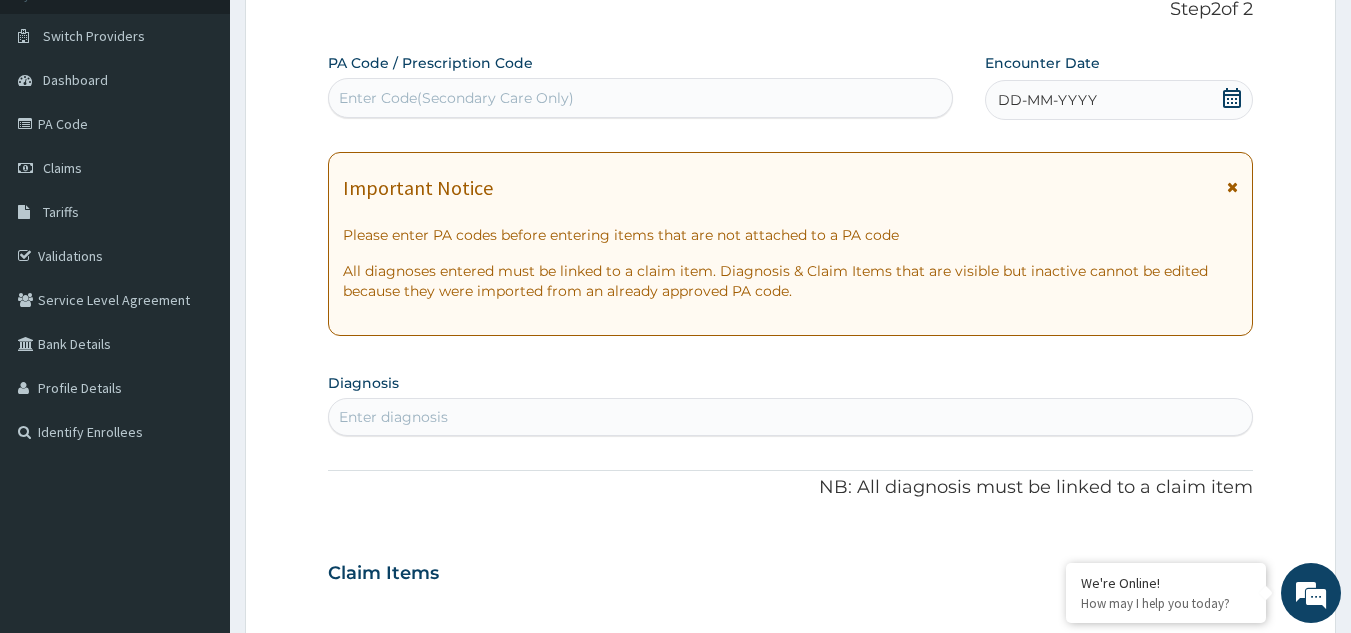 scroll, scrollTop: 0, scrollLeft: 0, axis: both 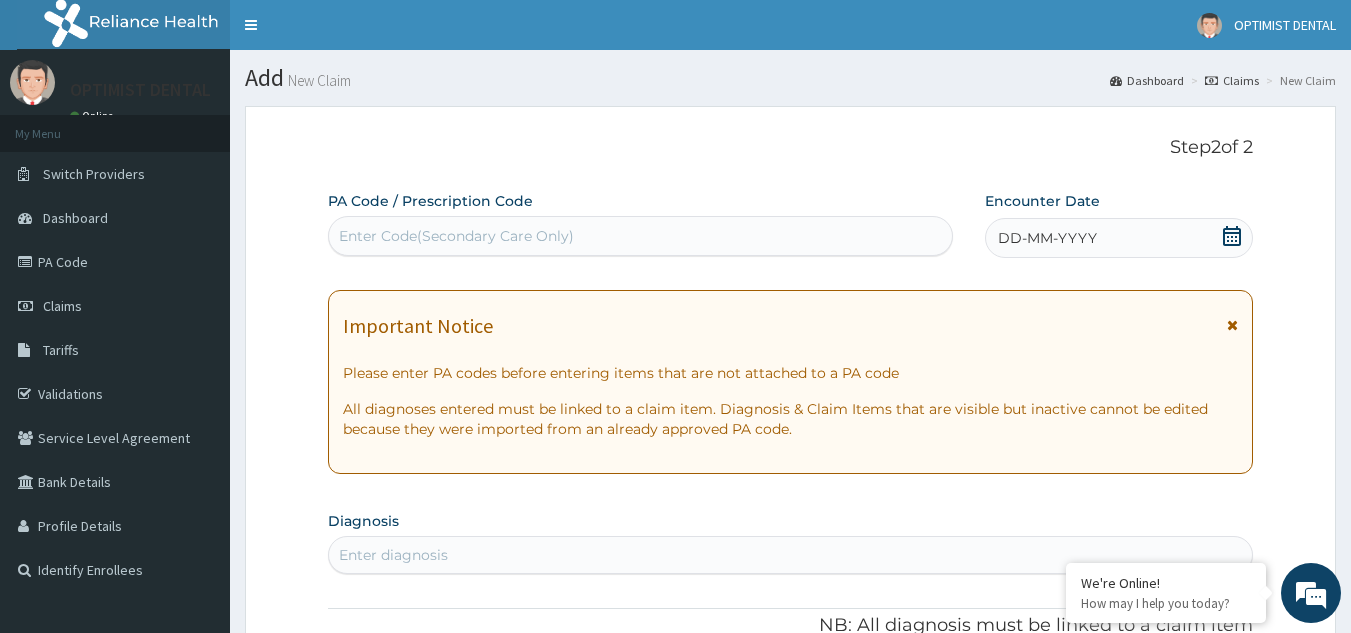 click on "PA Code / Prescription Code Enter Code(Secondary Care Only)" at bounding box center [641, 223] 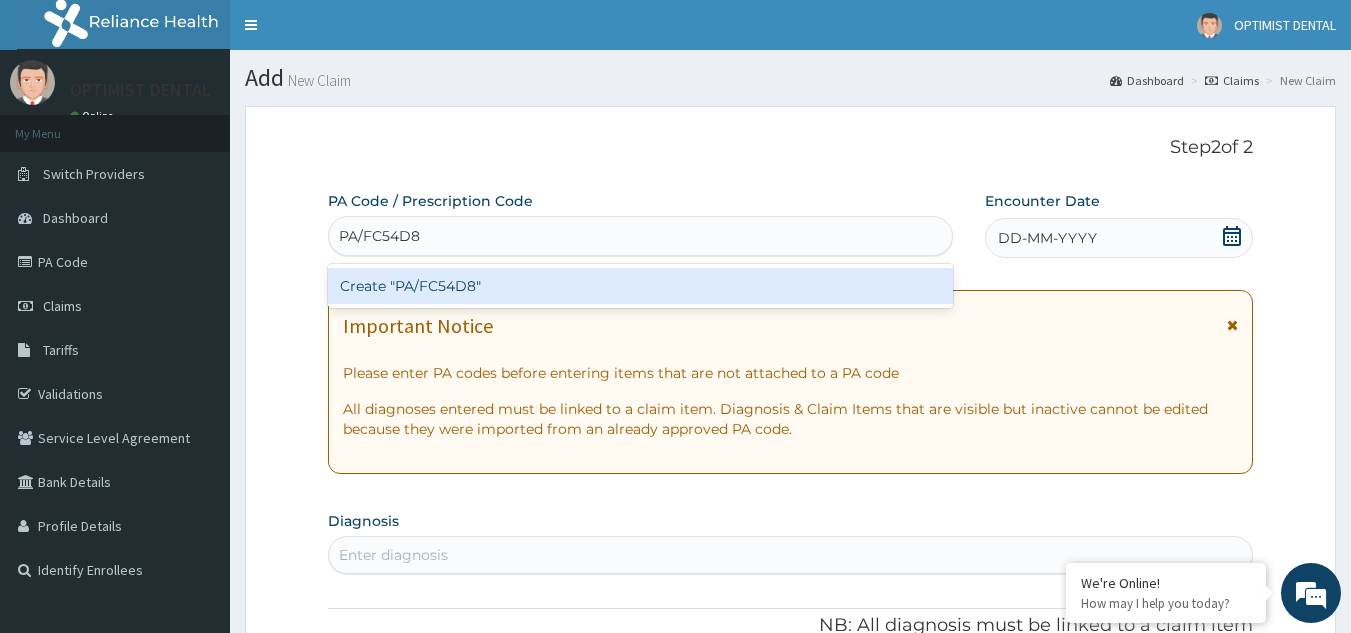 type on "PA/FC54D8" 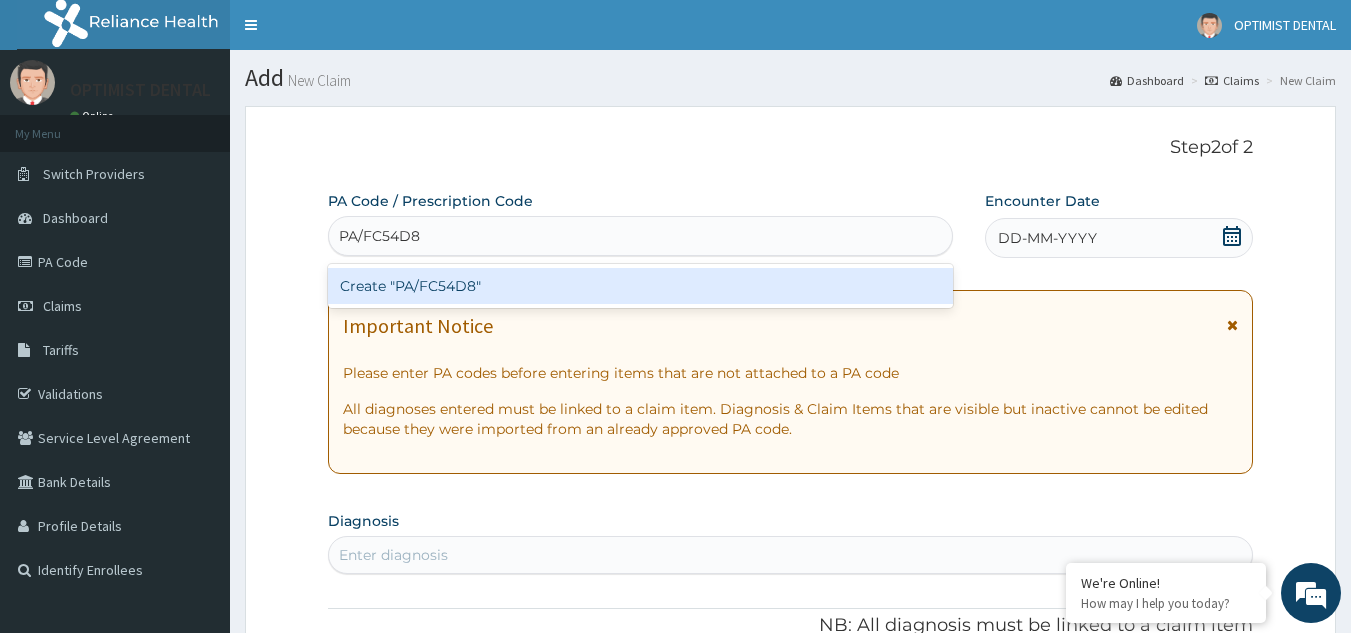 click on "Create "PA/FC54D8"" at bounding box center [641, 286] 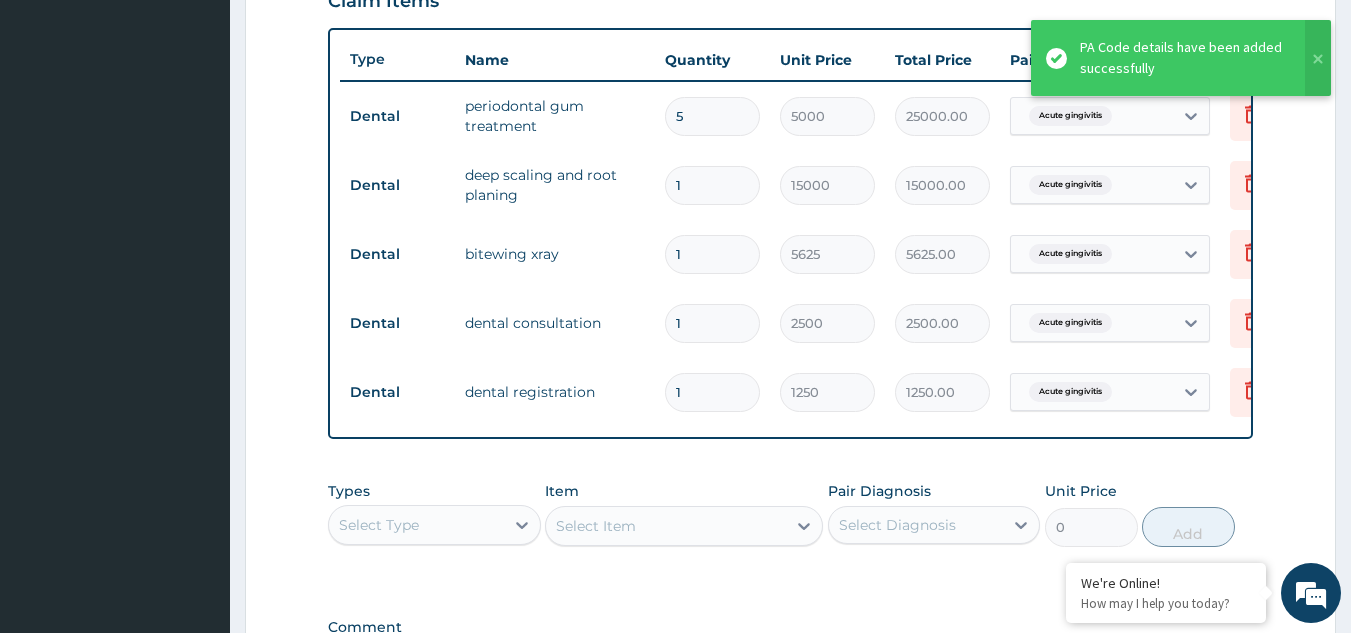 scroll, scrollTop: 717, scrollLeft: 0, axis: vertical 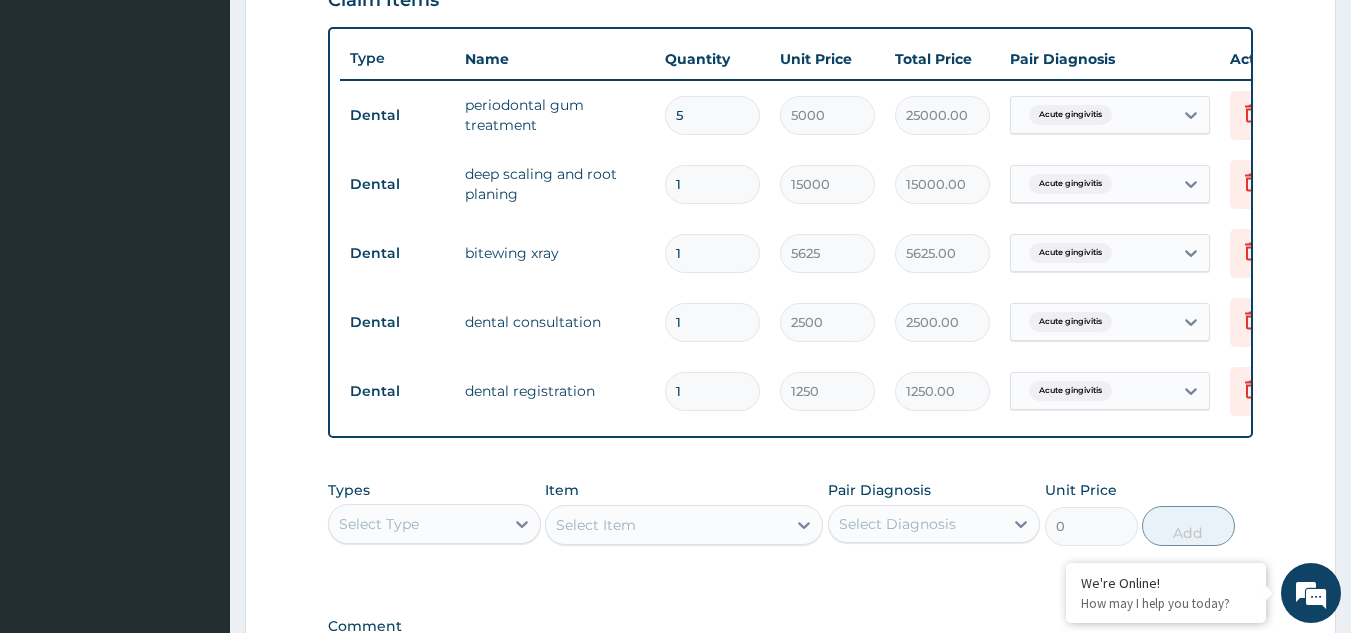 click on "5" at bounding box center [712, 115] 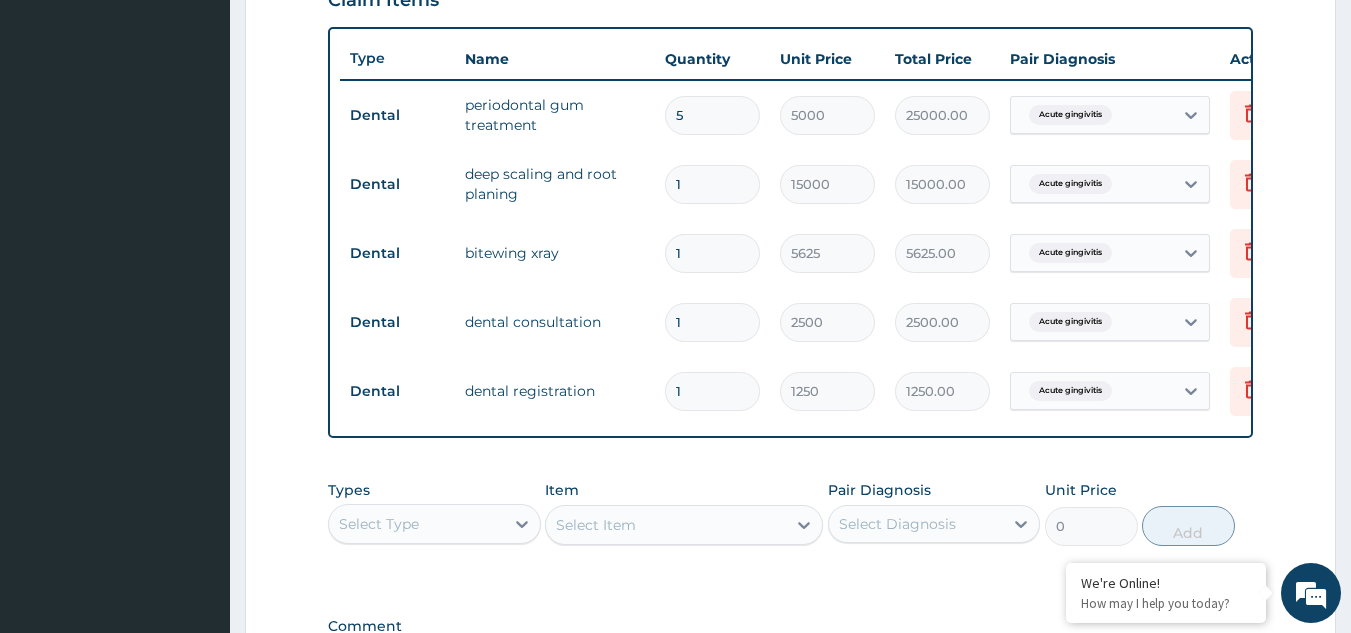type 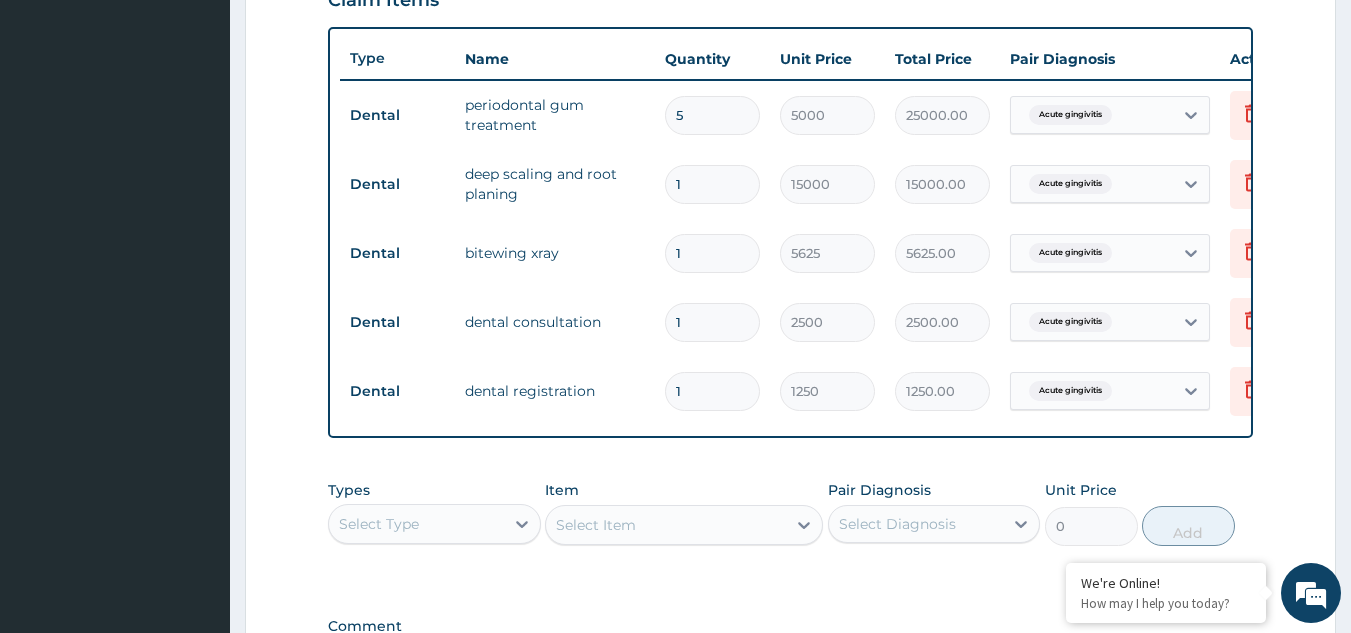 type on "0.00" 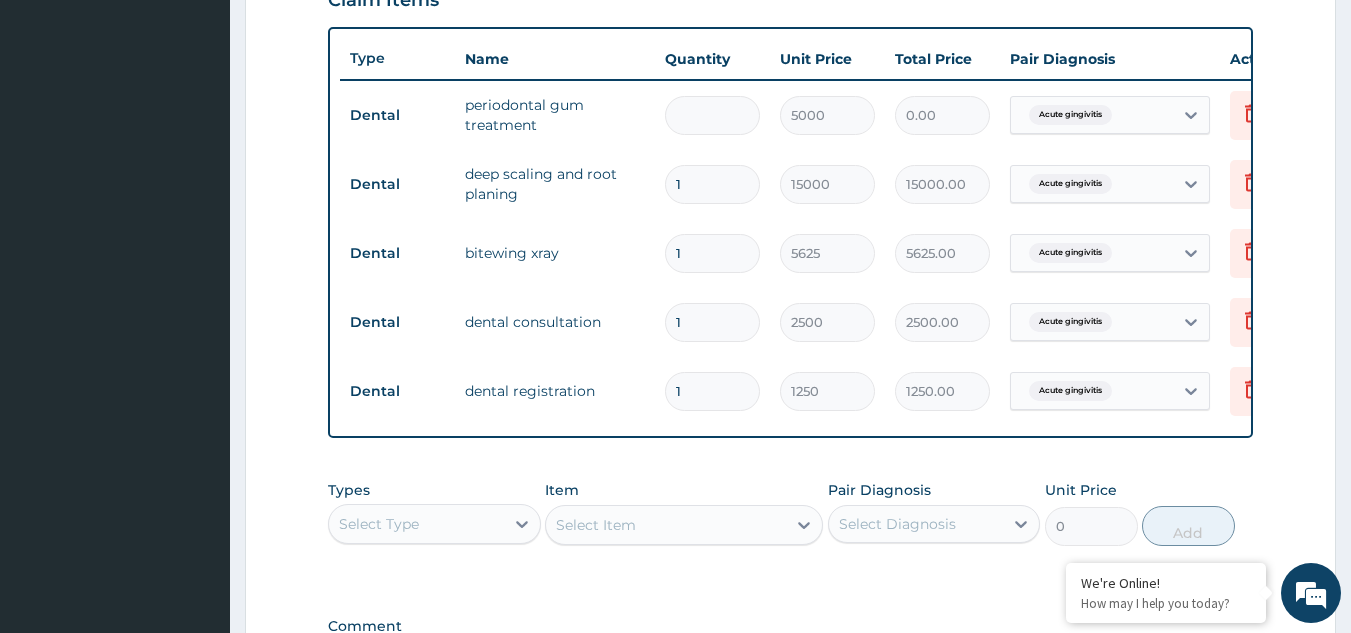 type on "3" 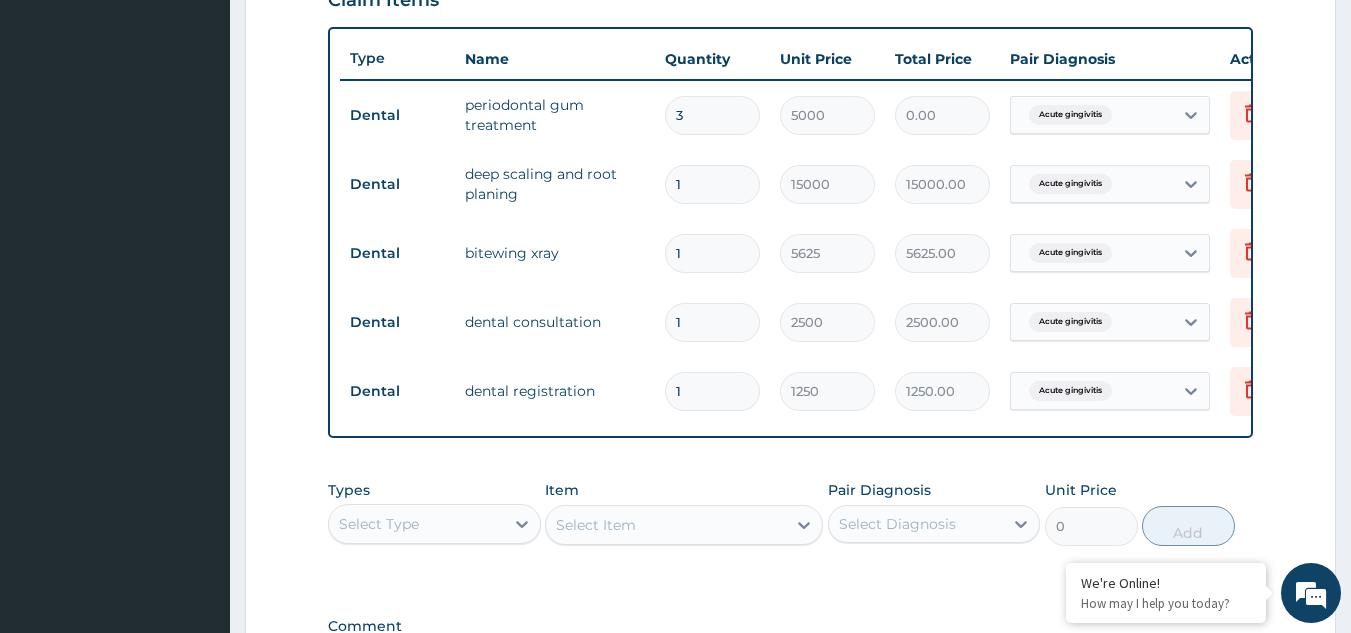 type on "15000.00" 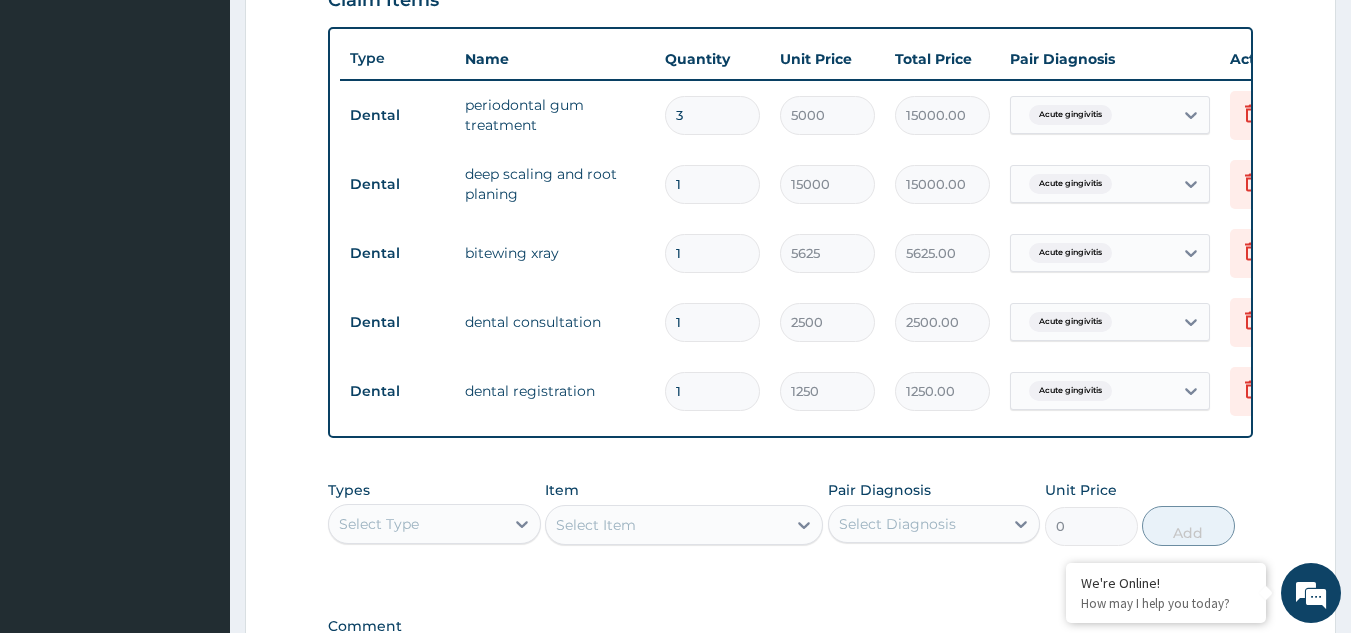 scroll, scrollTop: 1005, scrollLeft: 0, axis: vertical 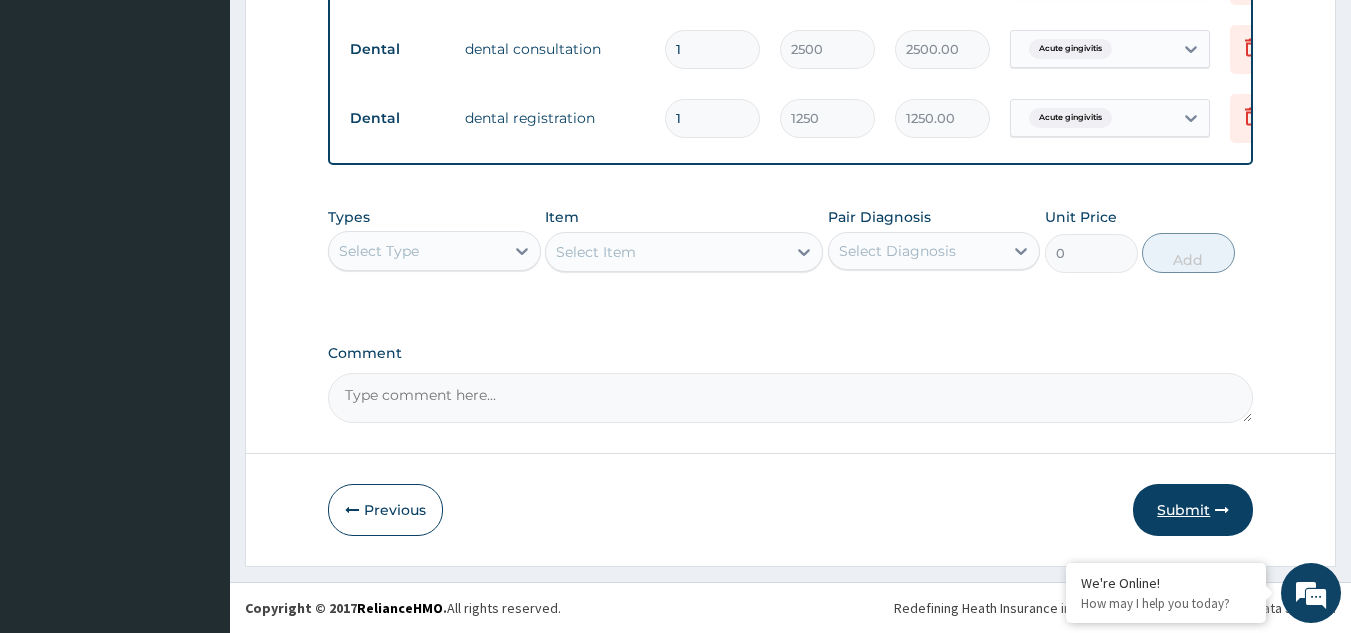 type on "3" 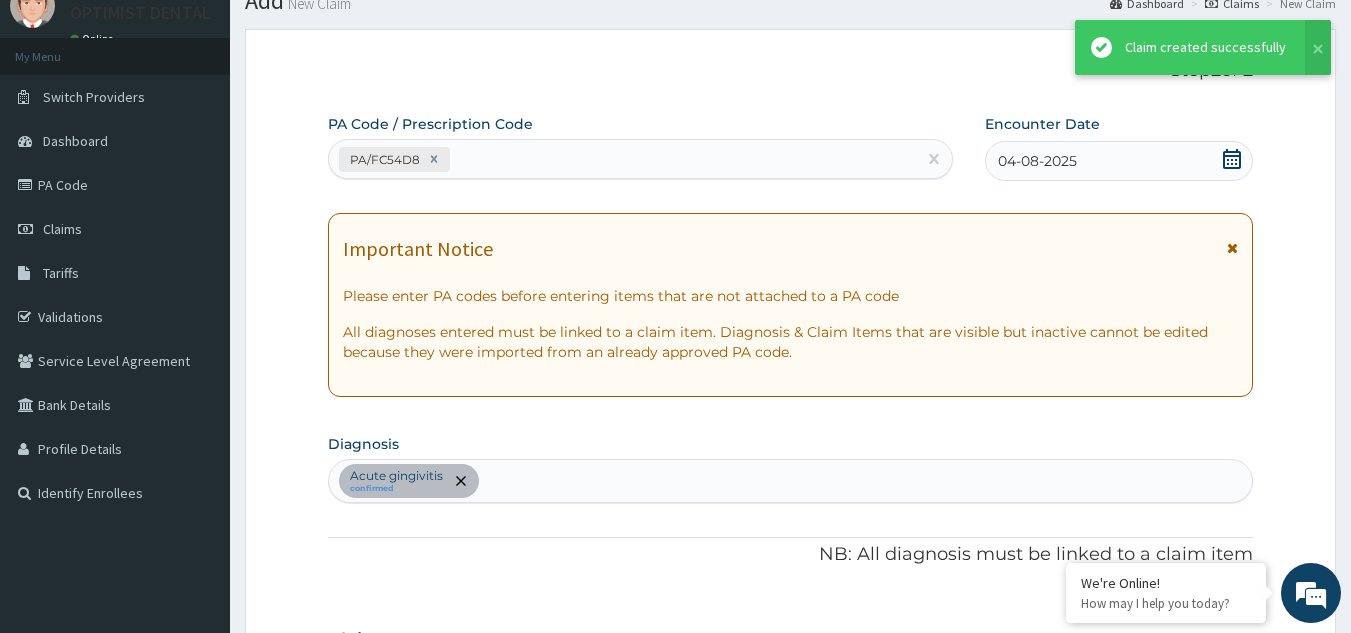 scroll, scrollTop: 1005, scrollLeft: 0, axis: vertical 